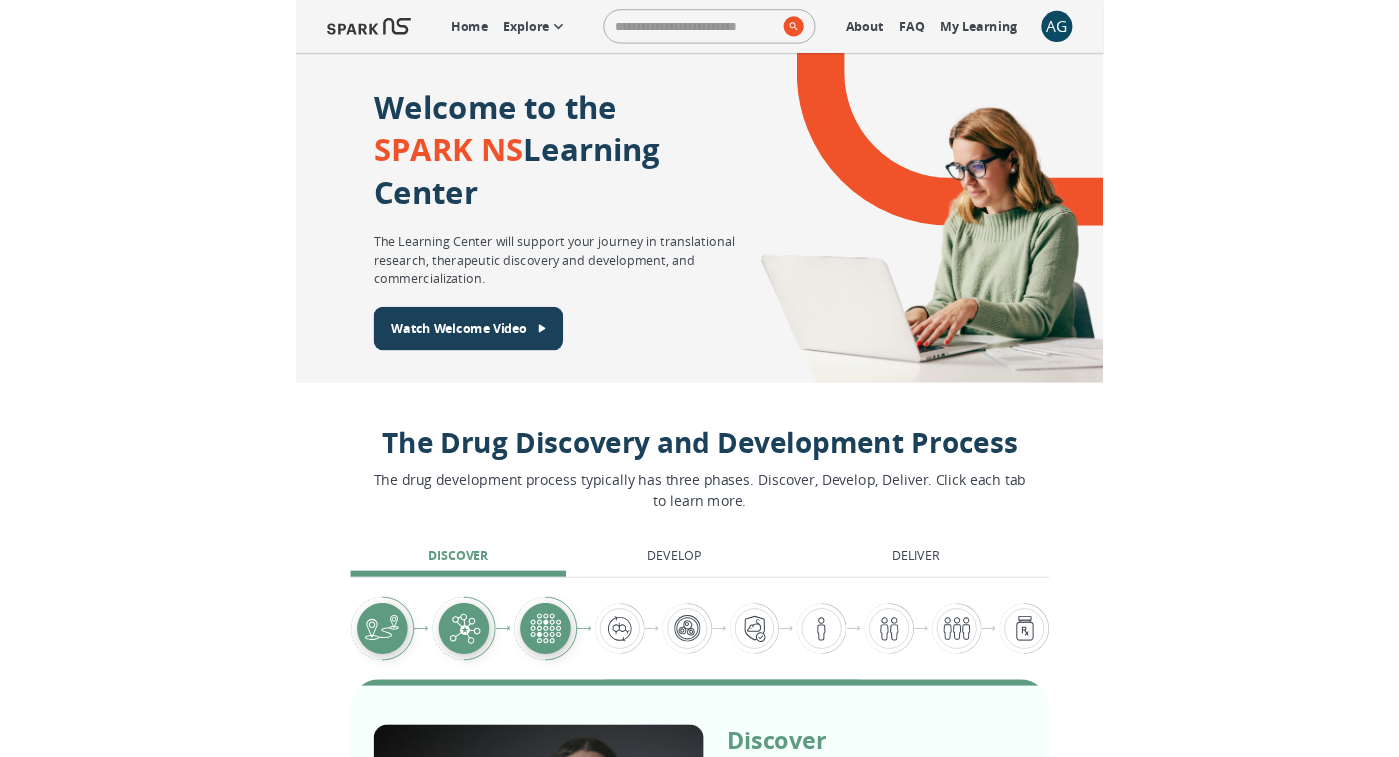 scroll, scrollTop: 0, scrollLeft: 0, axis: both 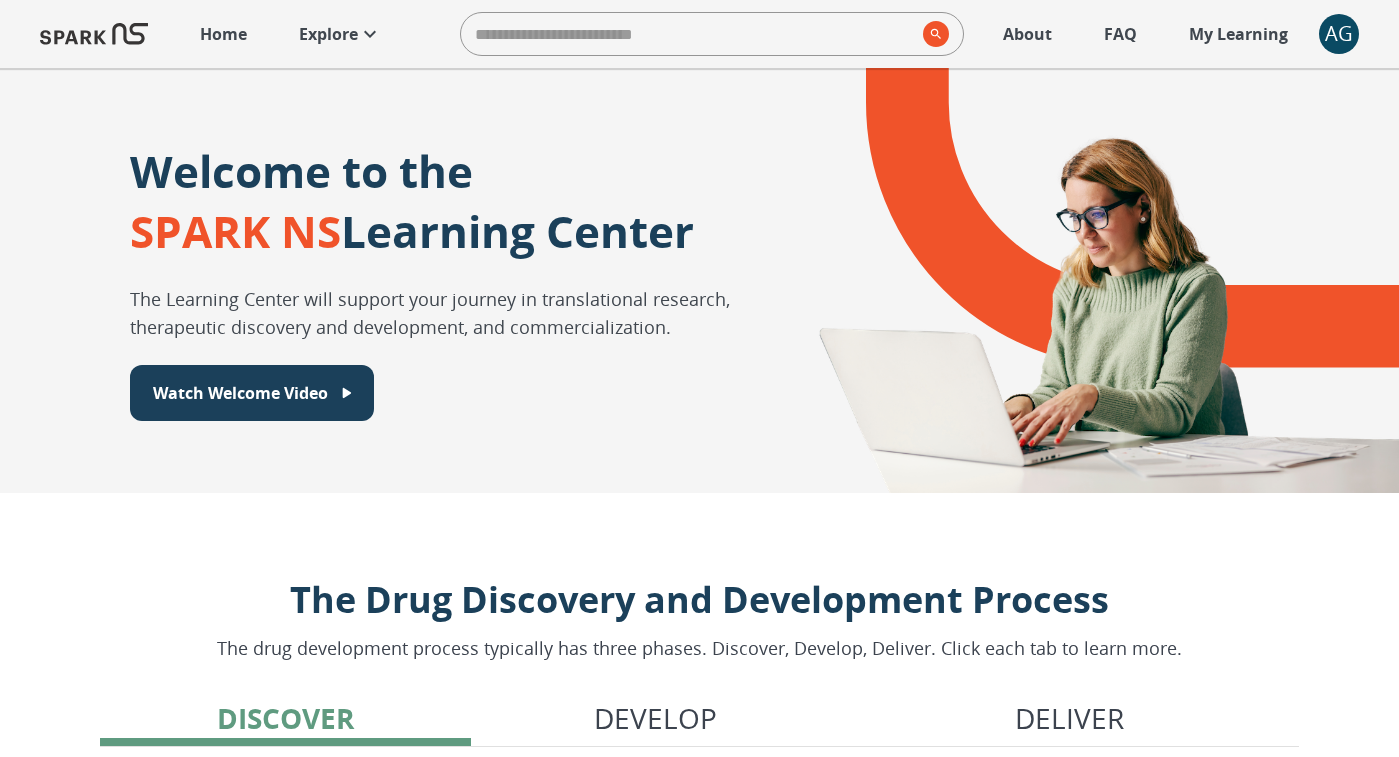 click on "Explore" at bounding box center (328, 34) 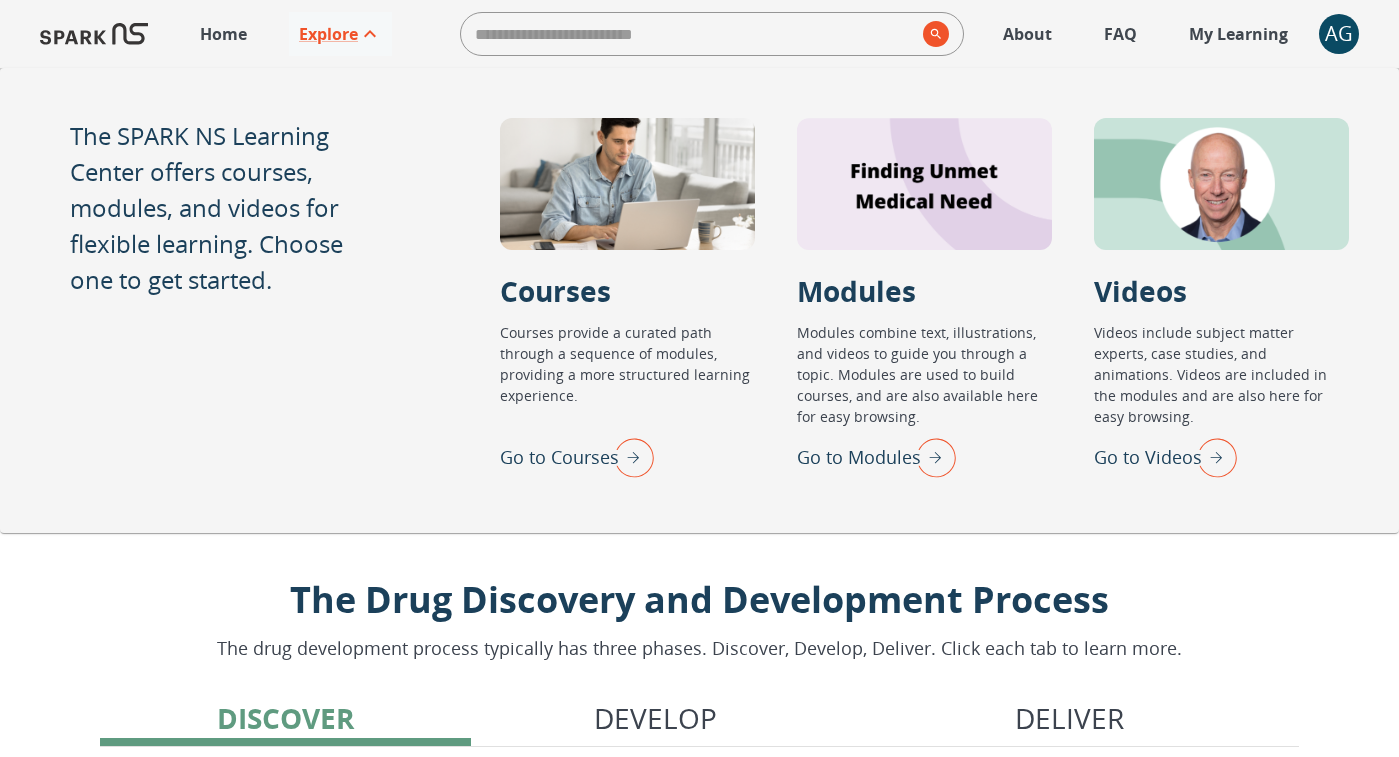 click at bounding box center [1212, 457] 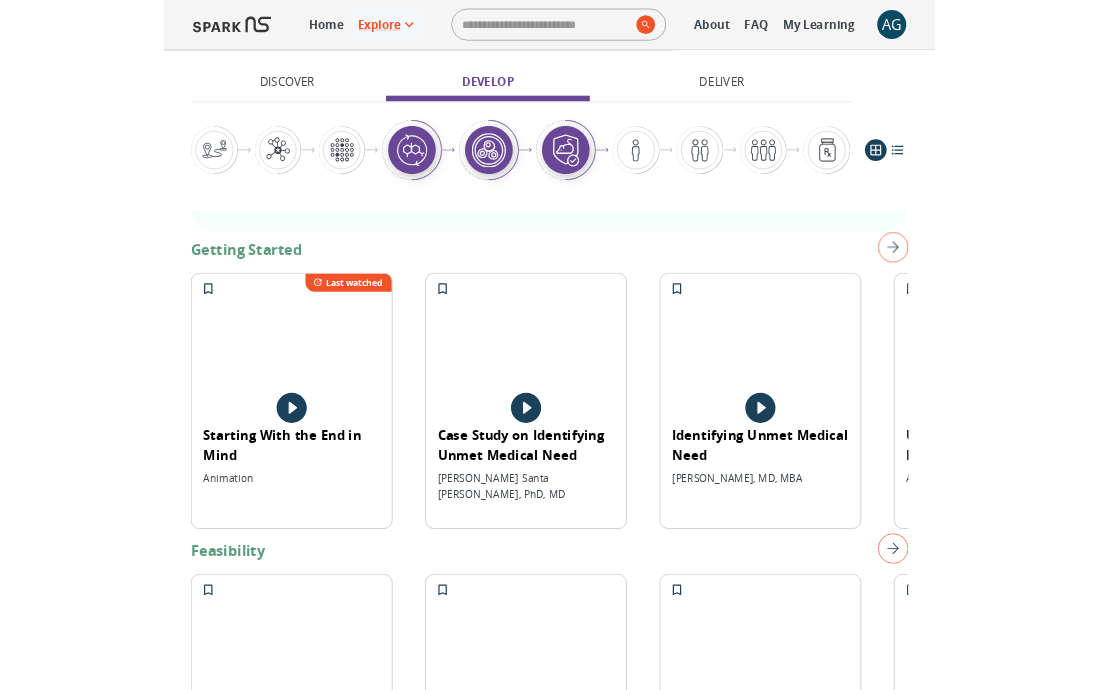 scroll, scrollTop: 0, scrollLeft: 0, axis: both 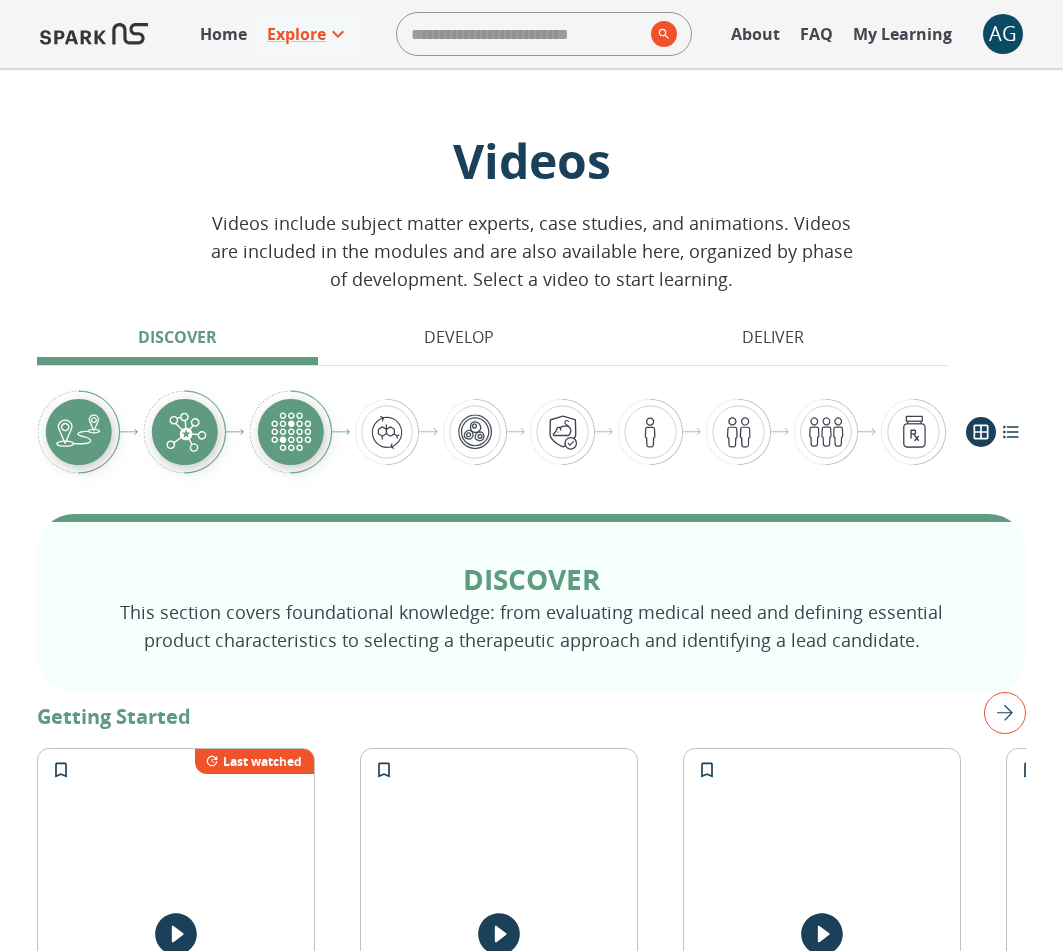 click on "Home" at bounding box center [223, 34] 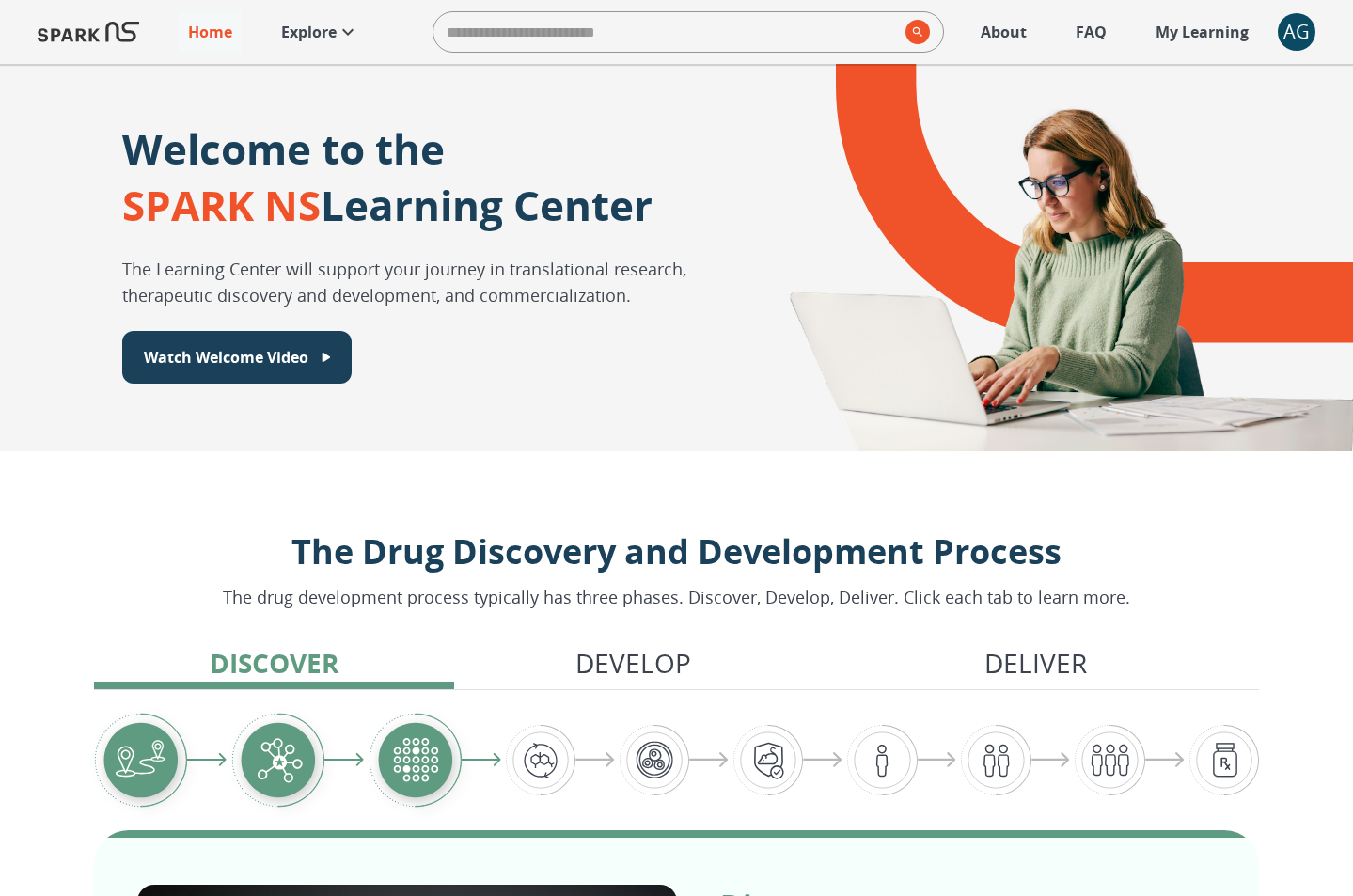 scroll, scrollTop: 0, scrollLeft: 0, axis: both 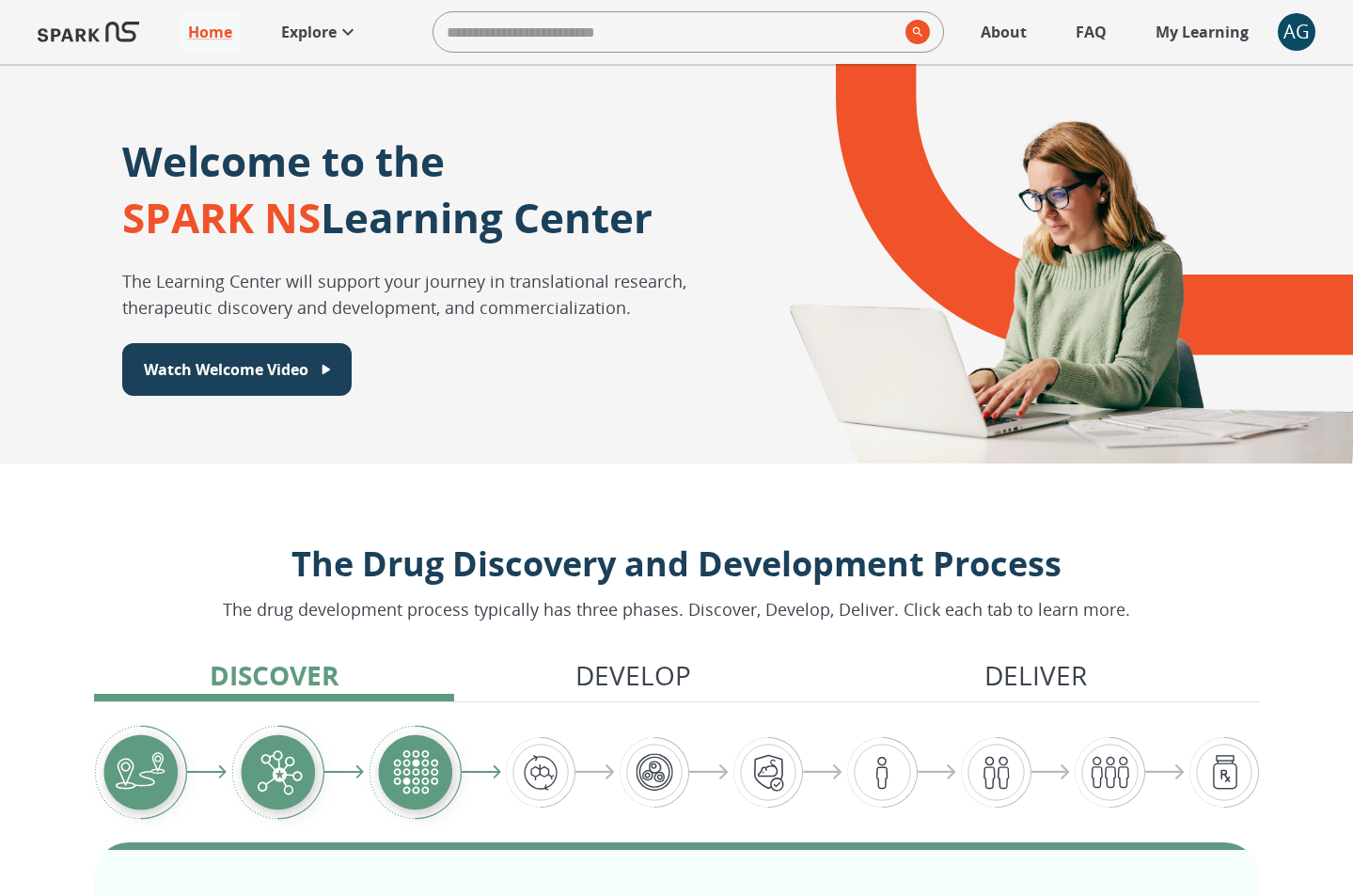 click 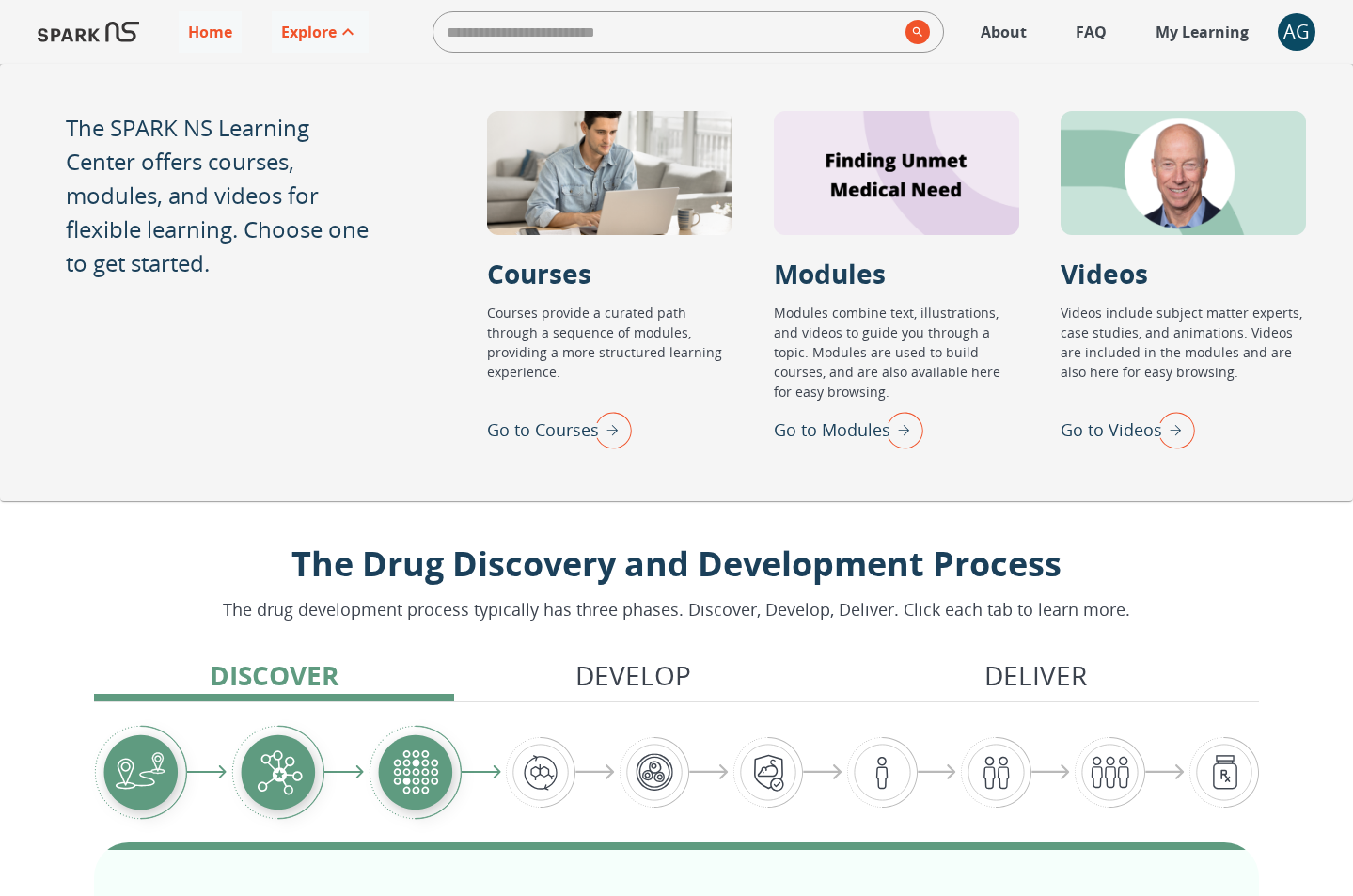 click at bounding box center [608, 430] 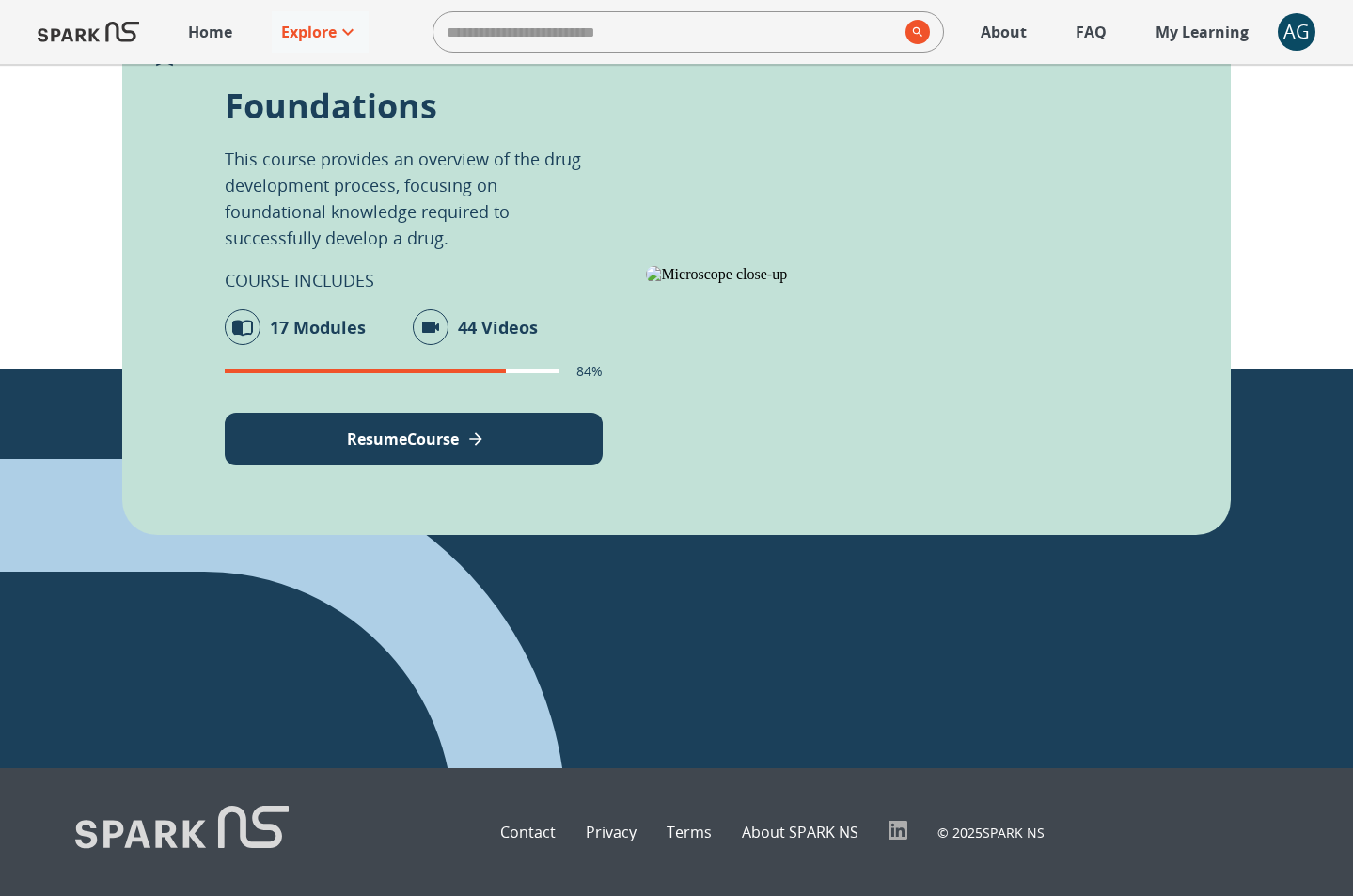 scroll, scrollTop: 0, scrollLeft: 0, axis: both 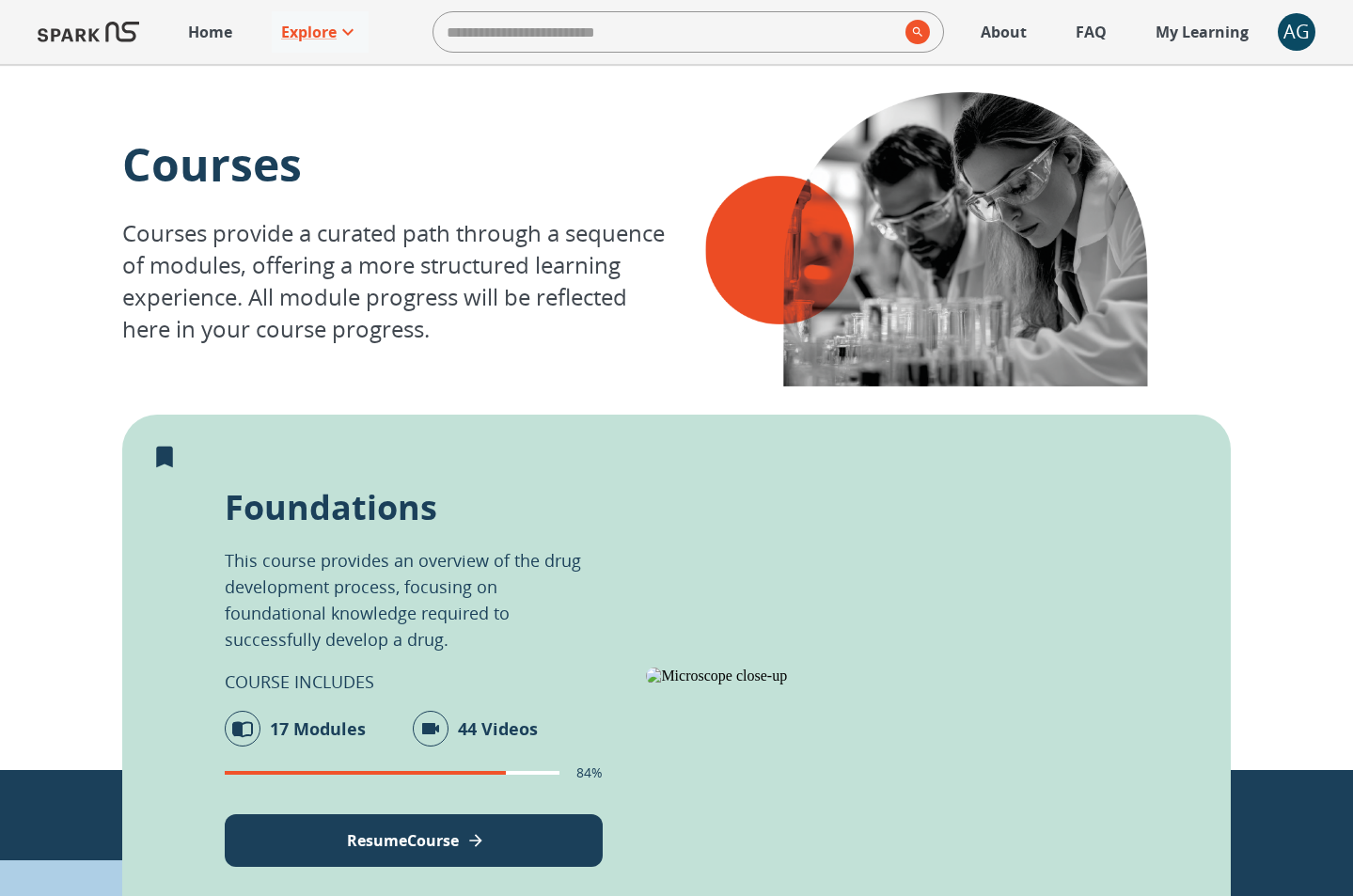 click on "Home" at bounding box center (210, 32) 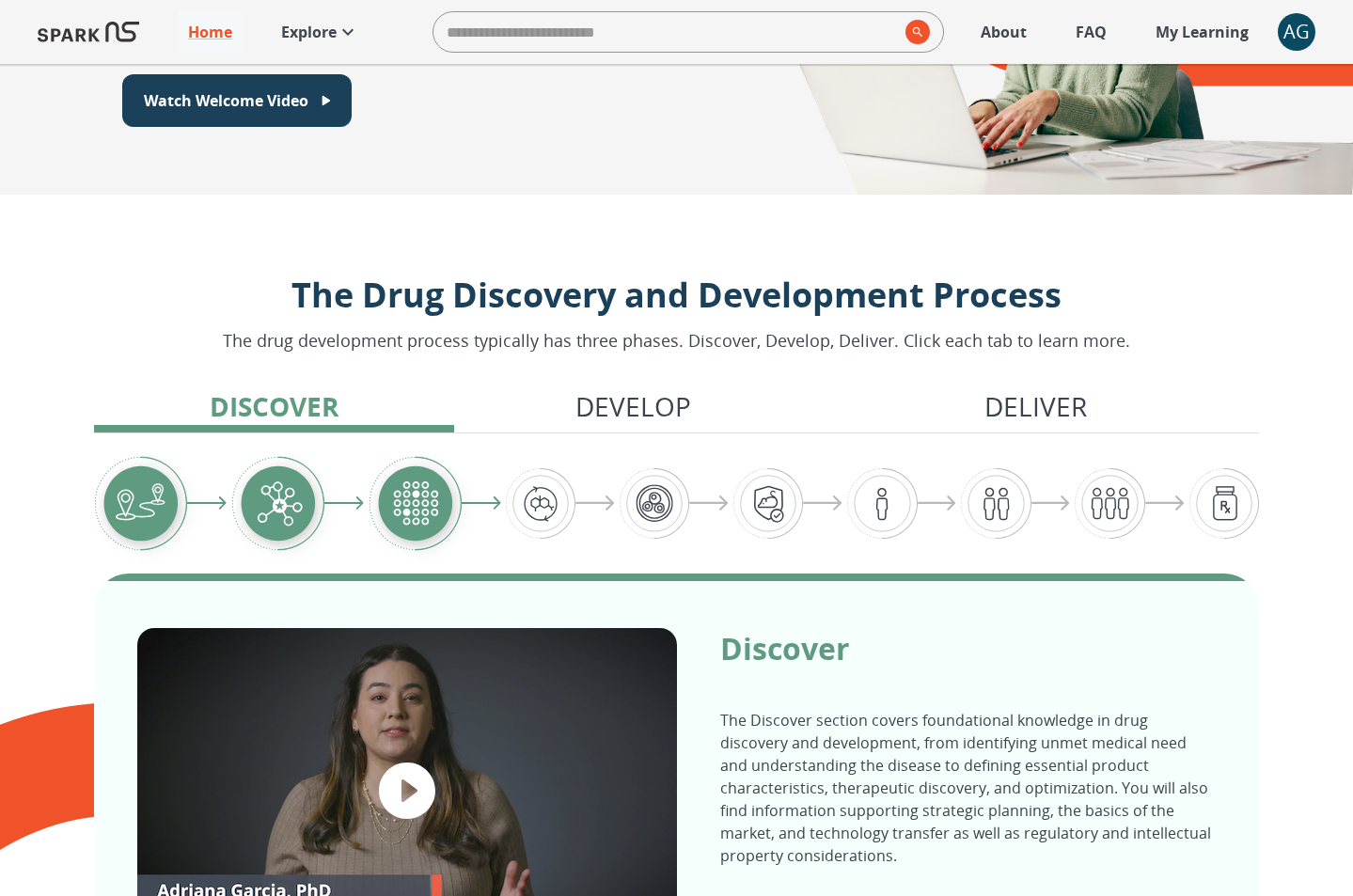scroll, scrollTop: 0, scrollLeft: 0, axis: both 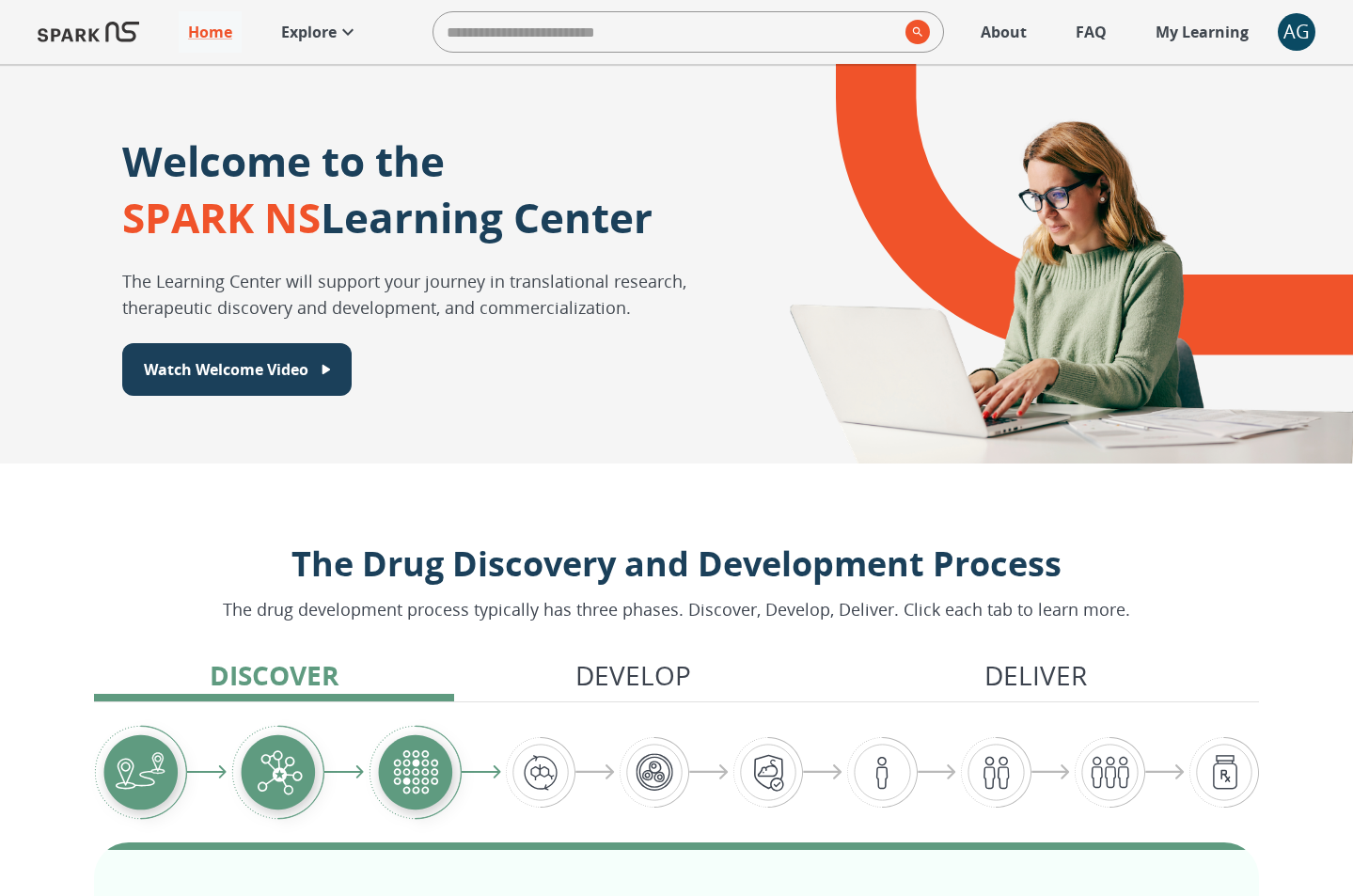 click 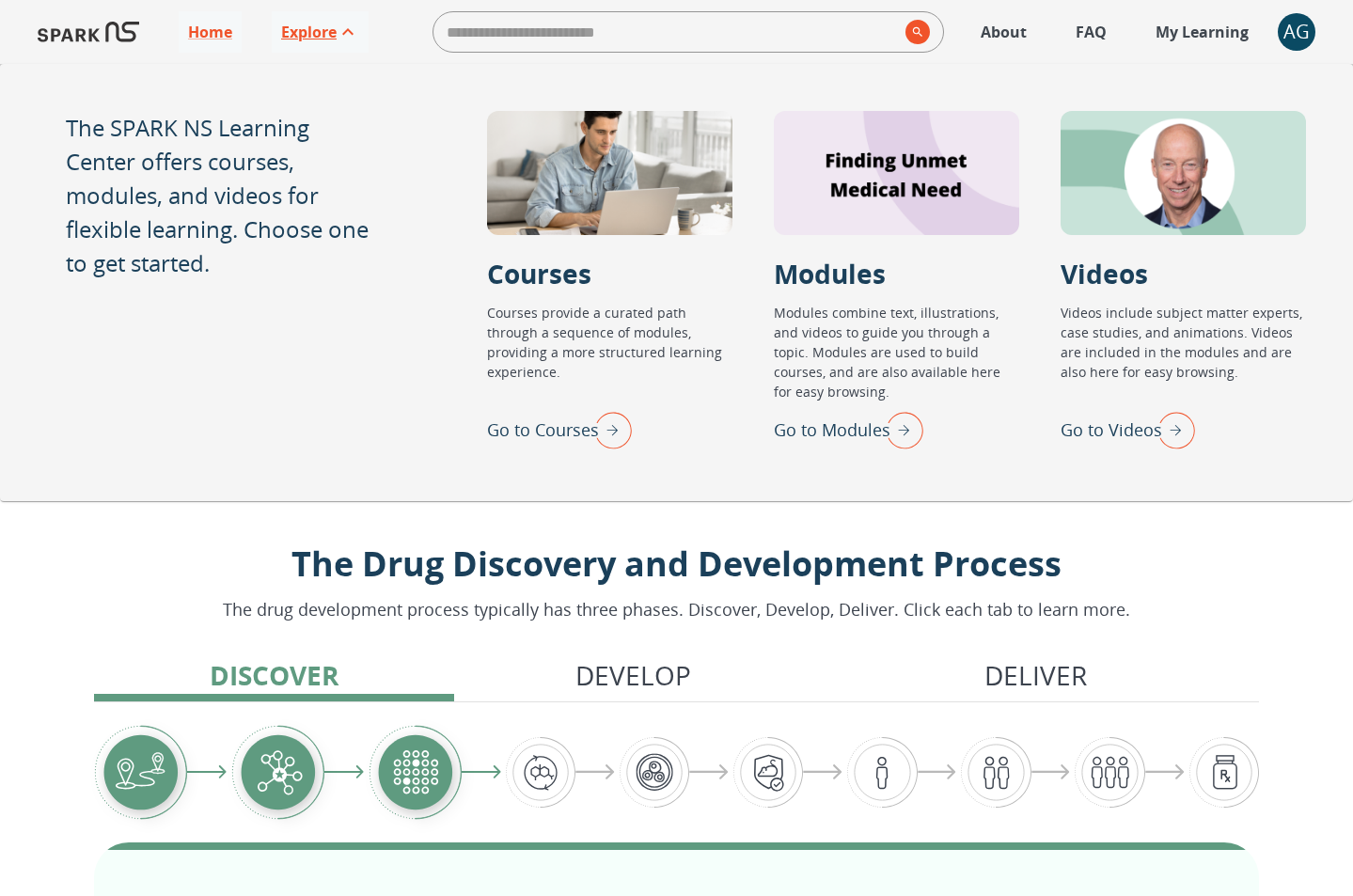 click at bounding box center (900, 430) 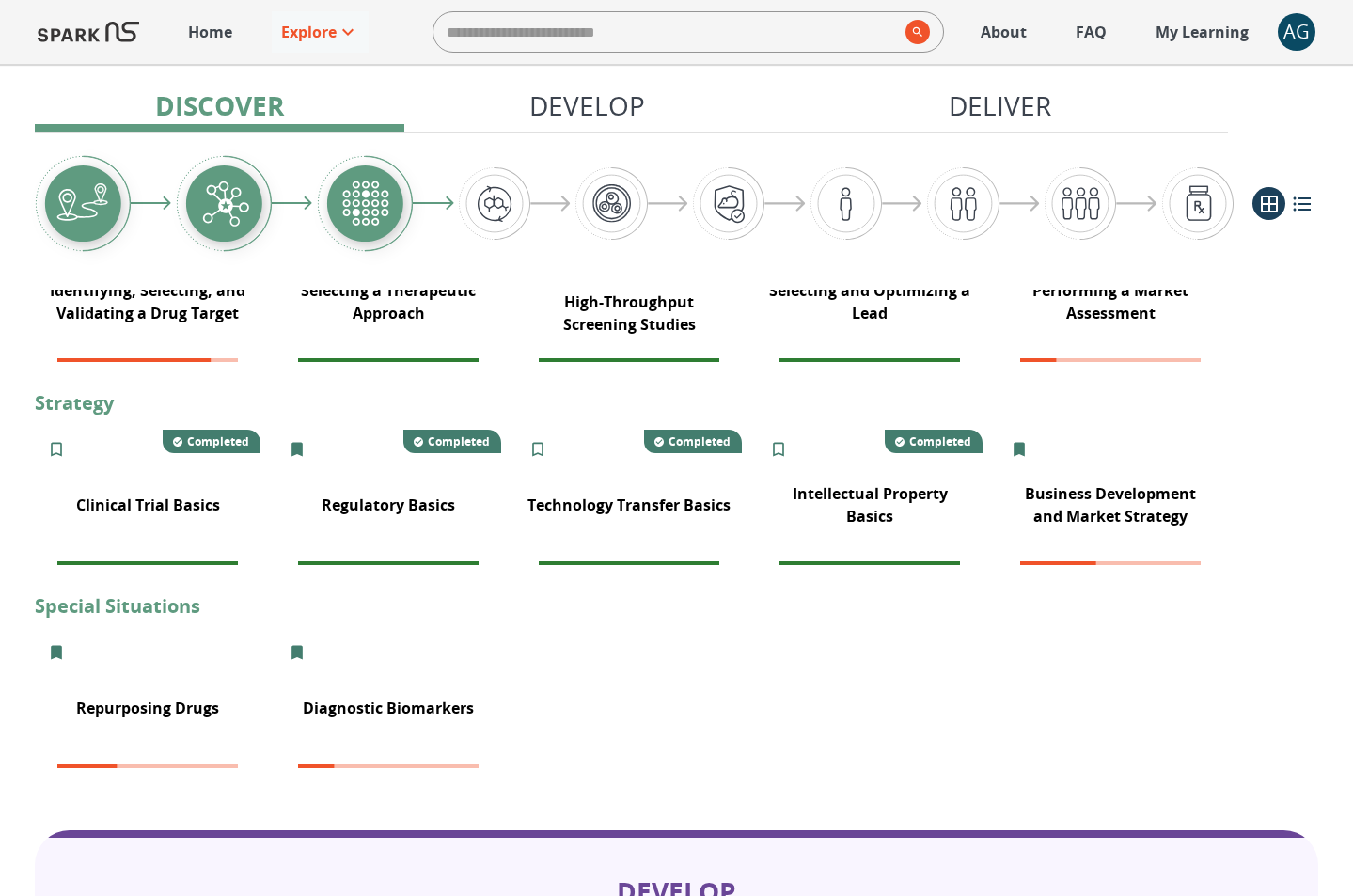 scroll, scrollTop: 0, scrollLeft: 0, axis: both 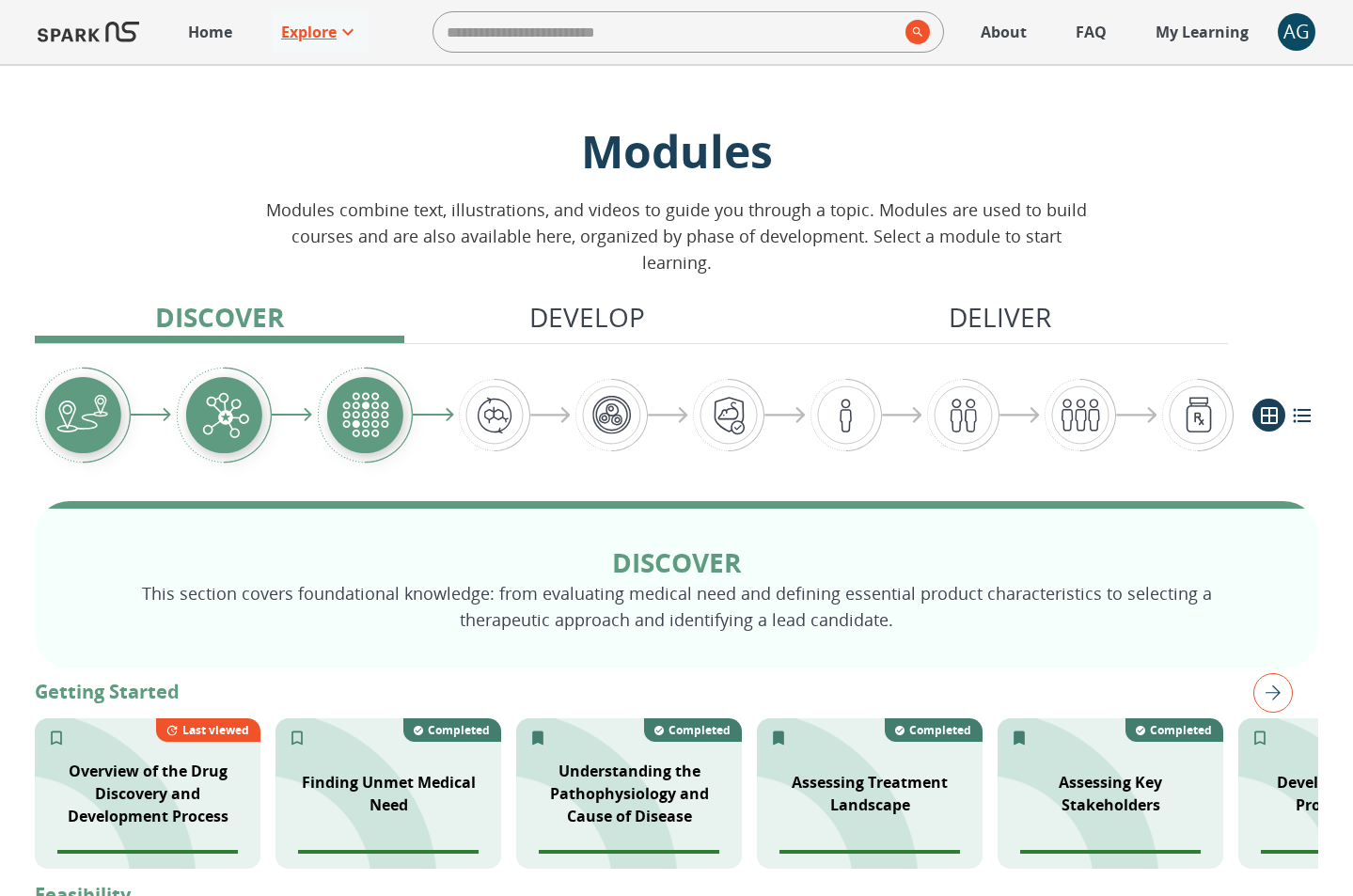 click on "Explore" at bounding box center (320, 32) 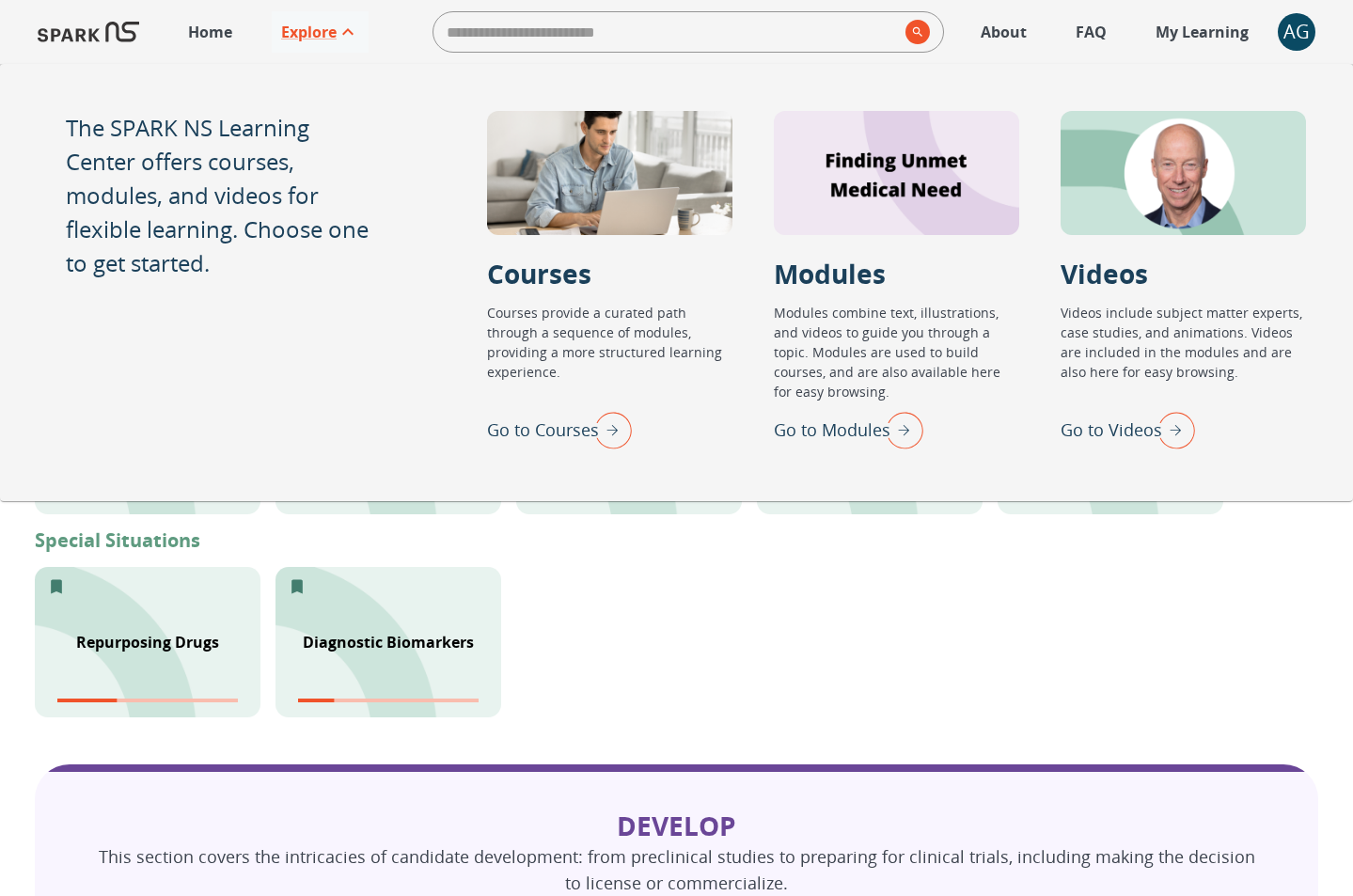 scroll, scrollTop: 951, scrollLeft: 0, axis: vertical 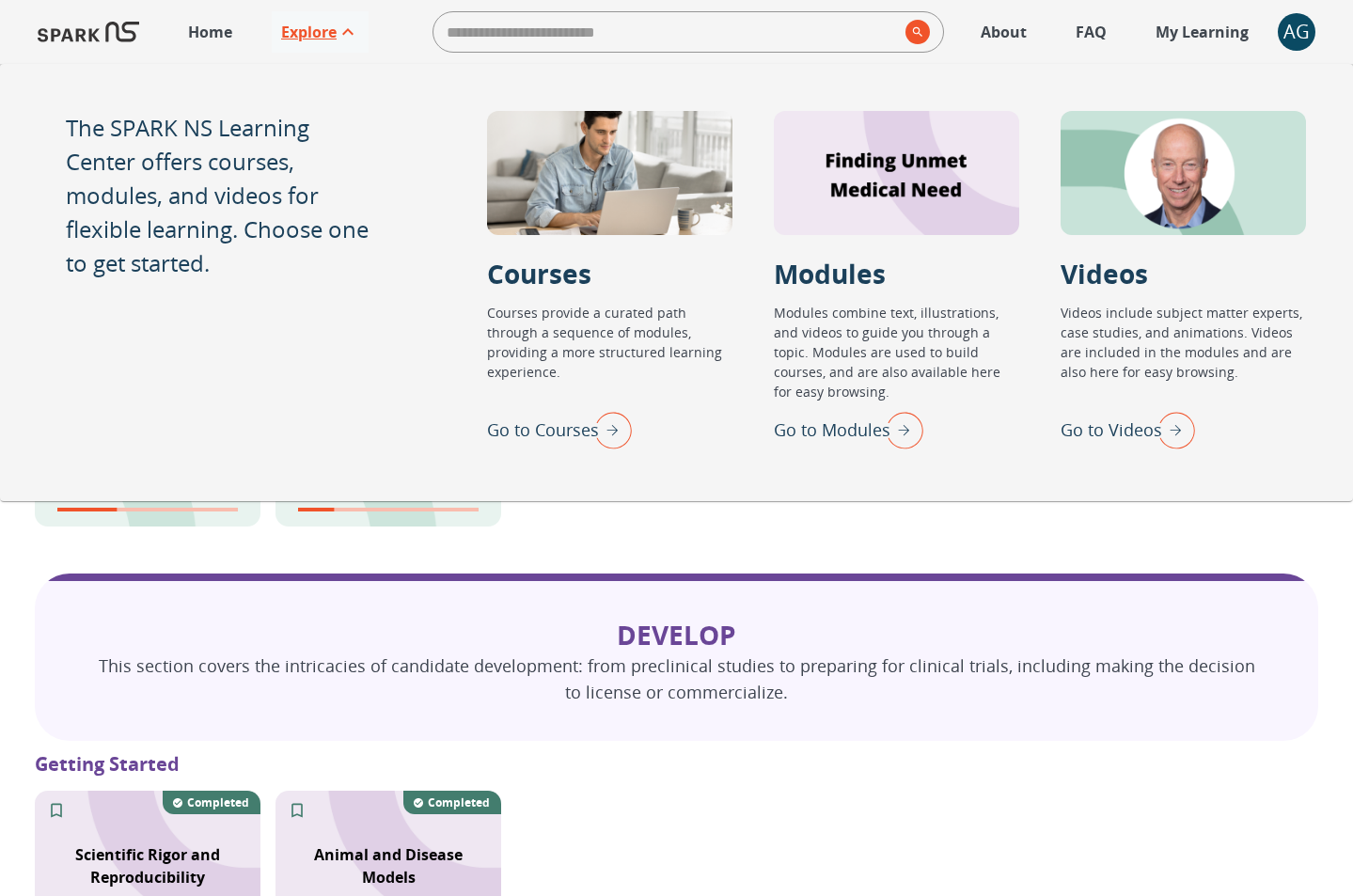 click on "Explore" at bounding box center [320, 32] 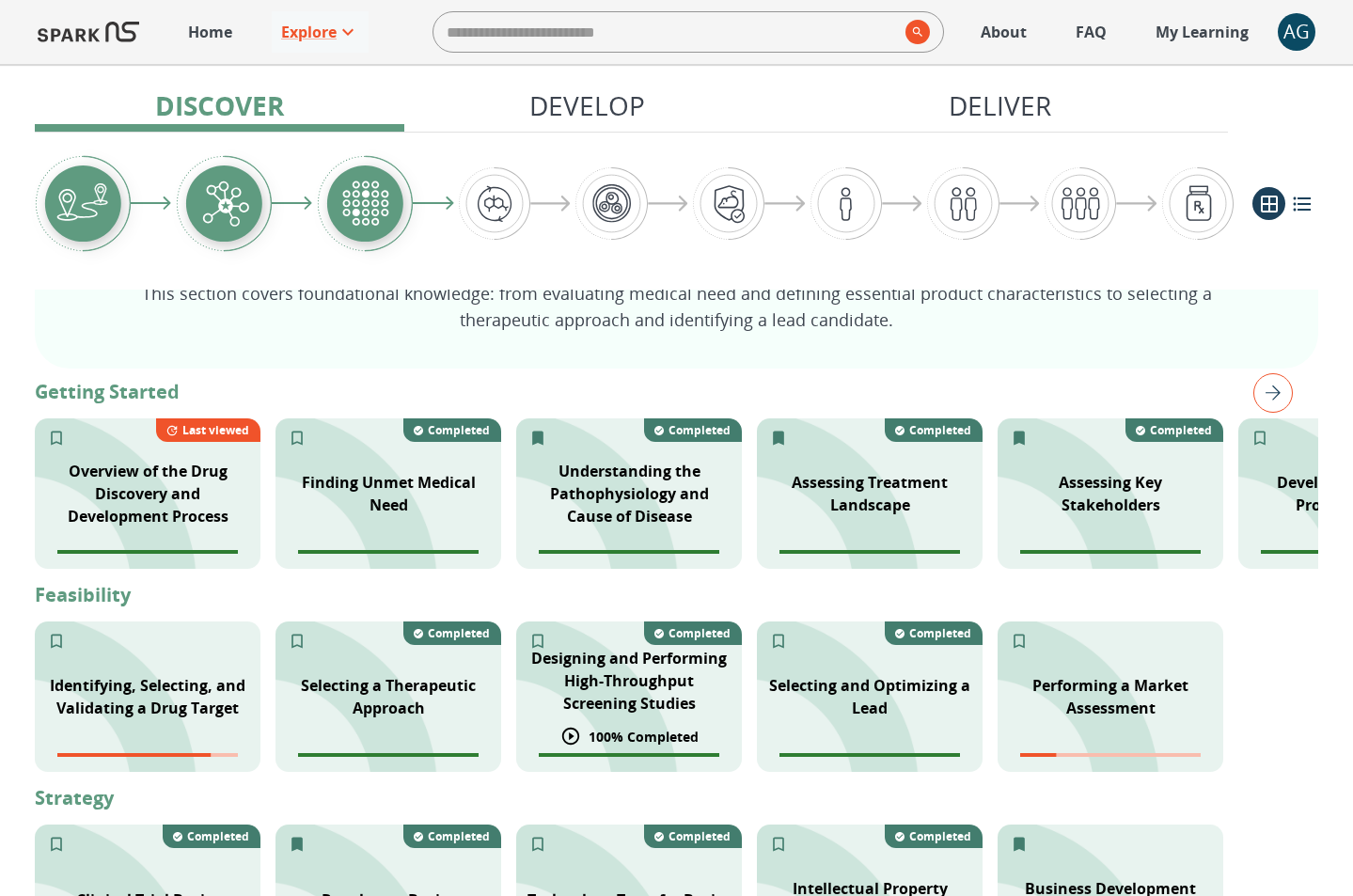 scroll, scrollTop: 301, scrollLeft: 0, axis: vertical 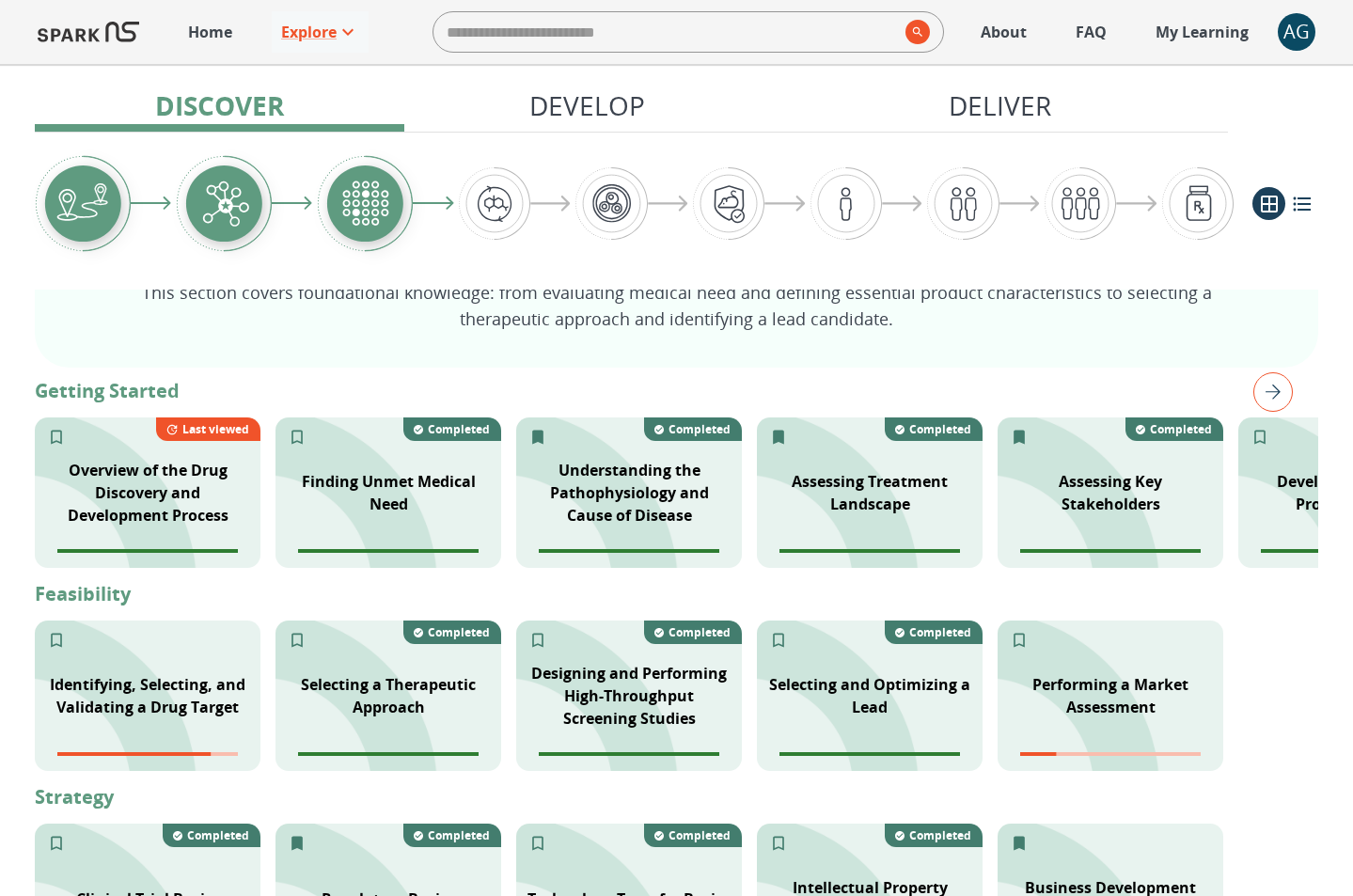 click 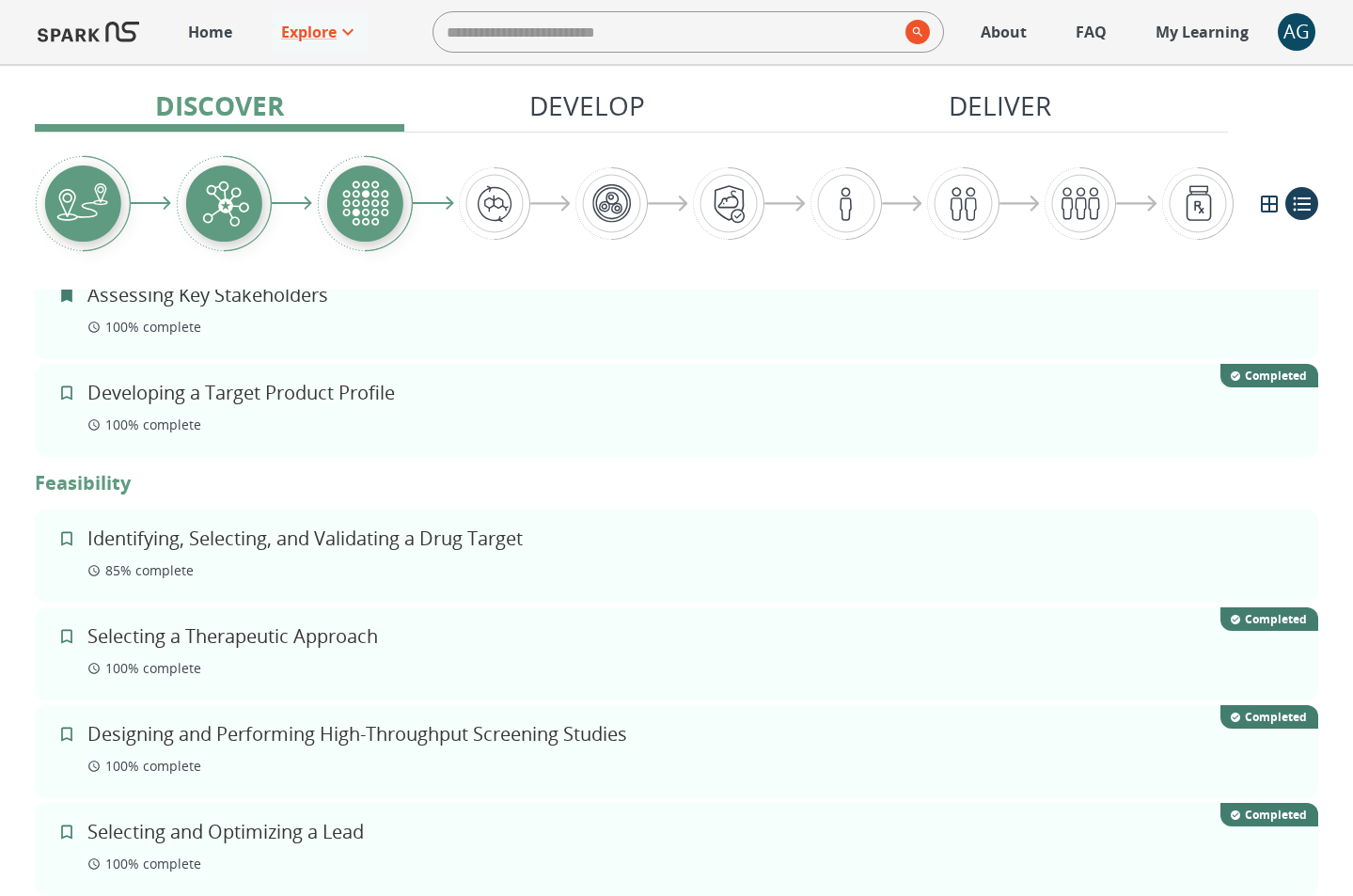 scroll, scrollTop: 0, scrollLeft: 0, axis: both 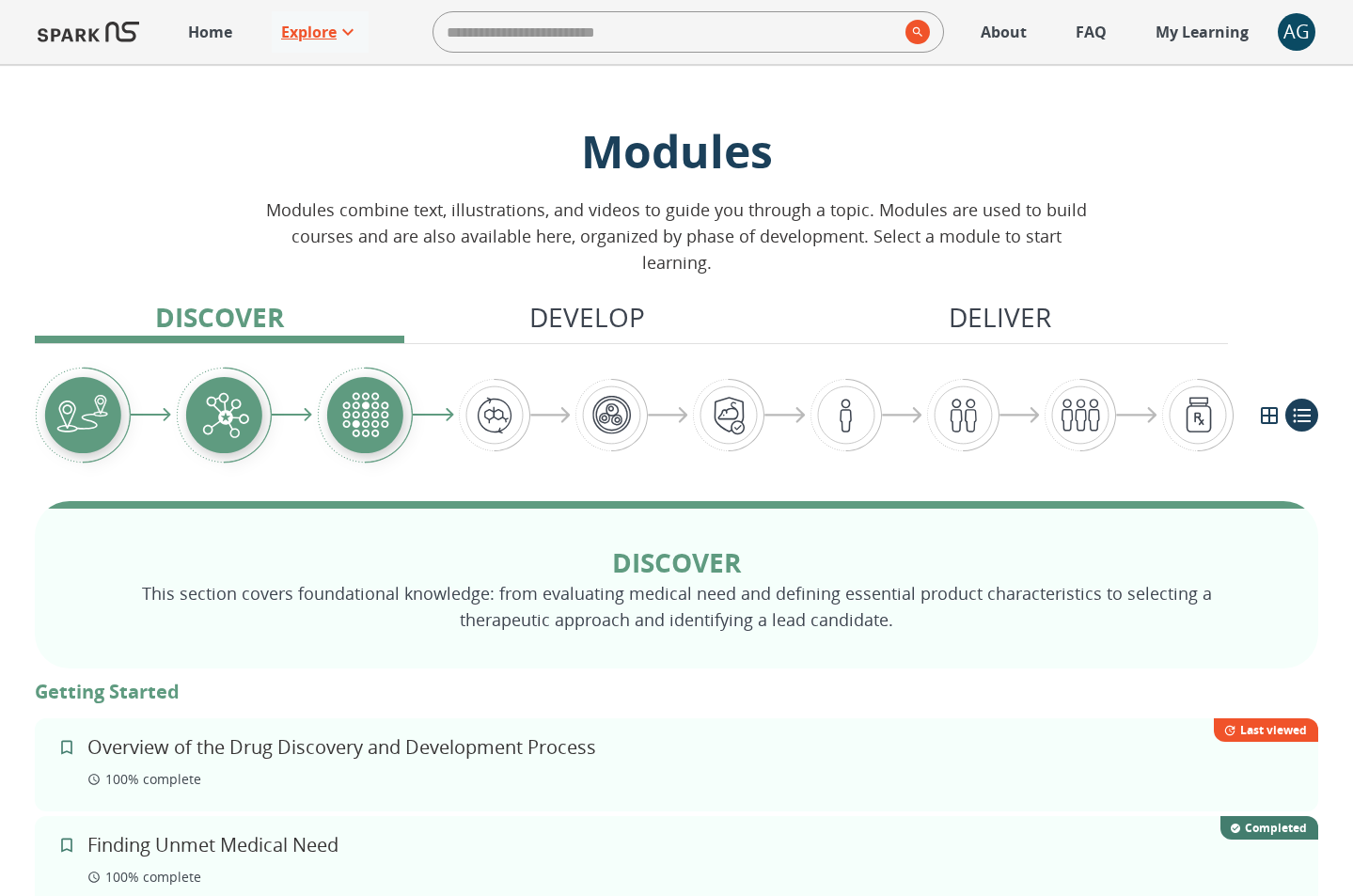 click on "Explore" at bounding box center (308, 32) 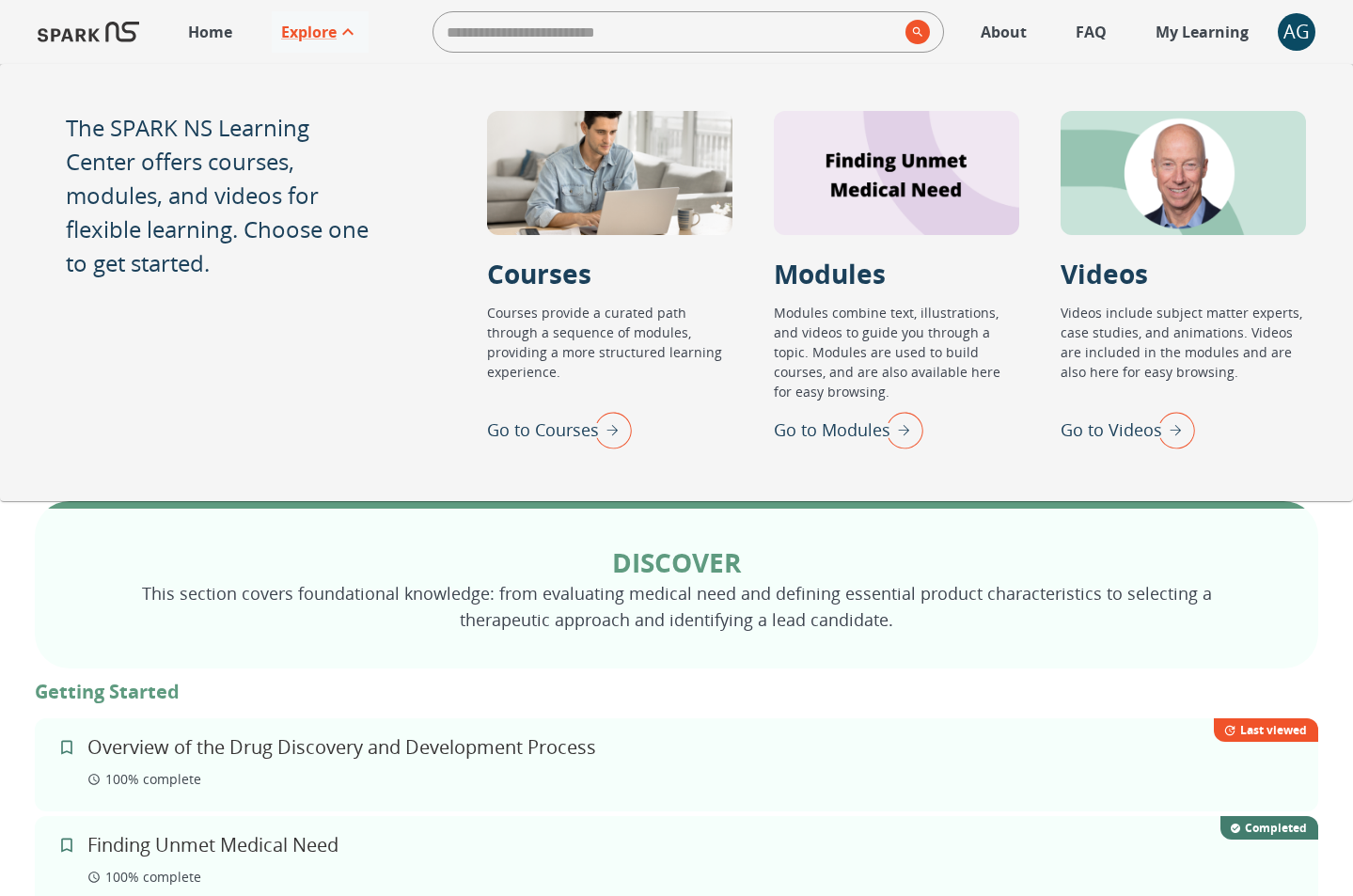 click at bounding box center [1172, 430] 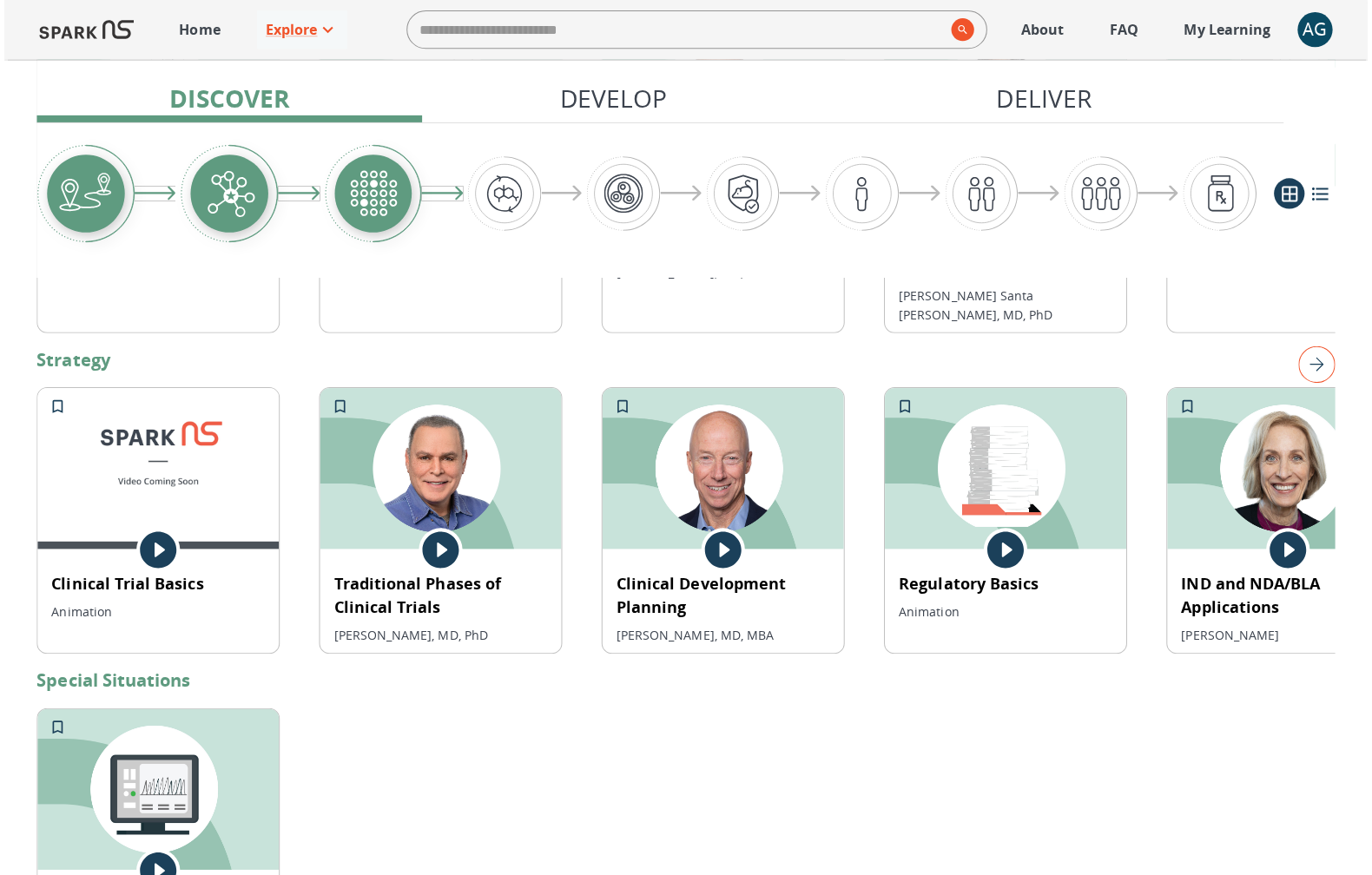 scroll, scrollTop: 988, scrollLeft: 0, axis: vertical 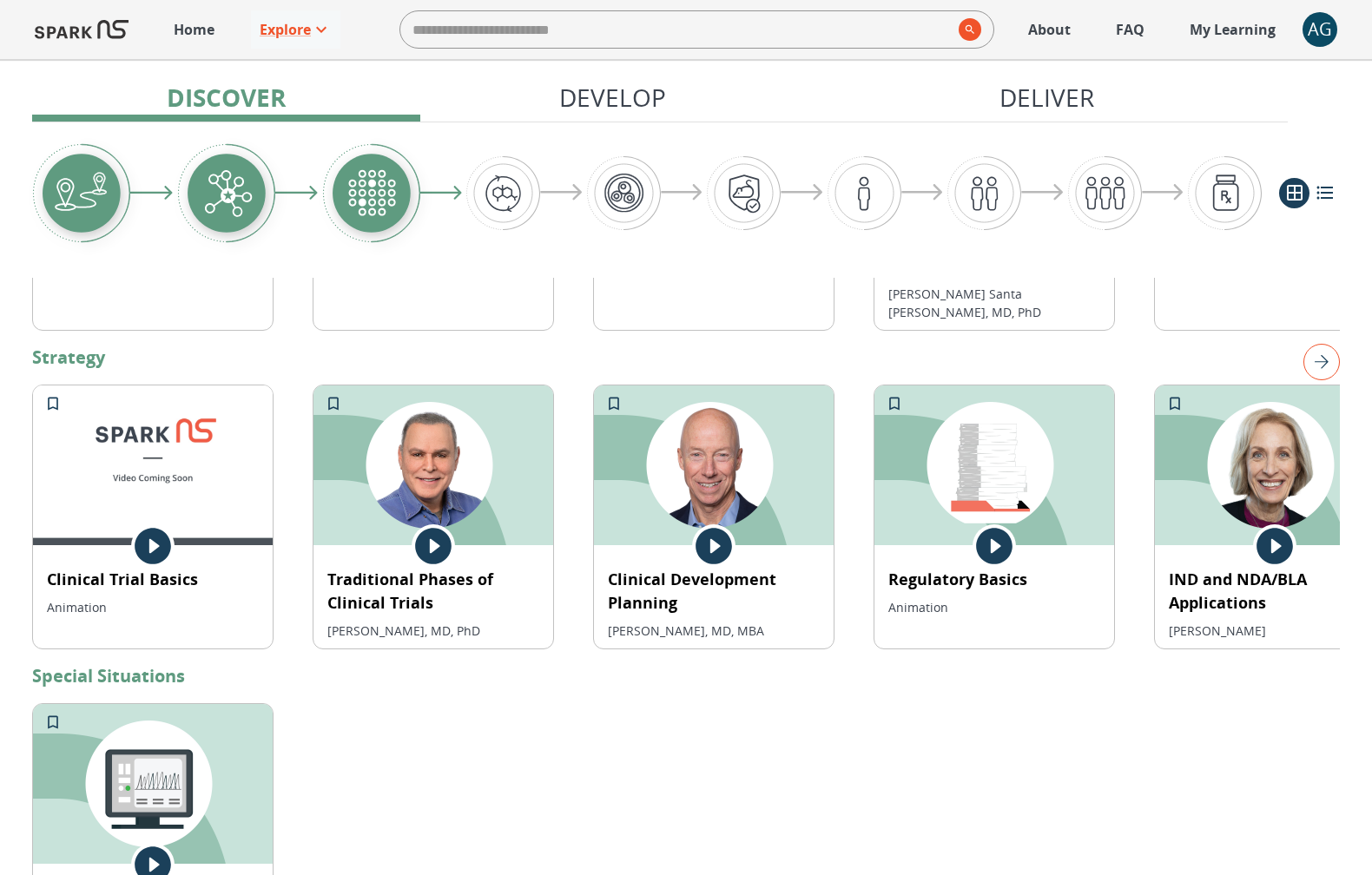 click on "Develop" at bounding box center [612, 97] 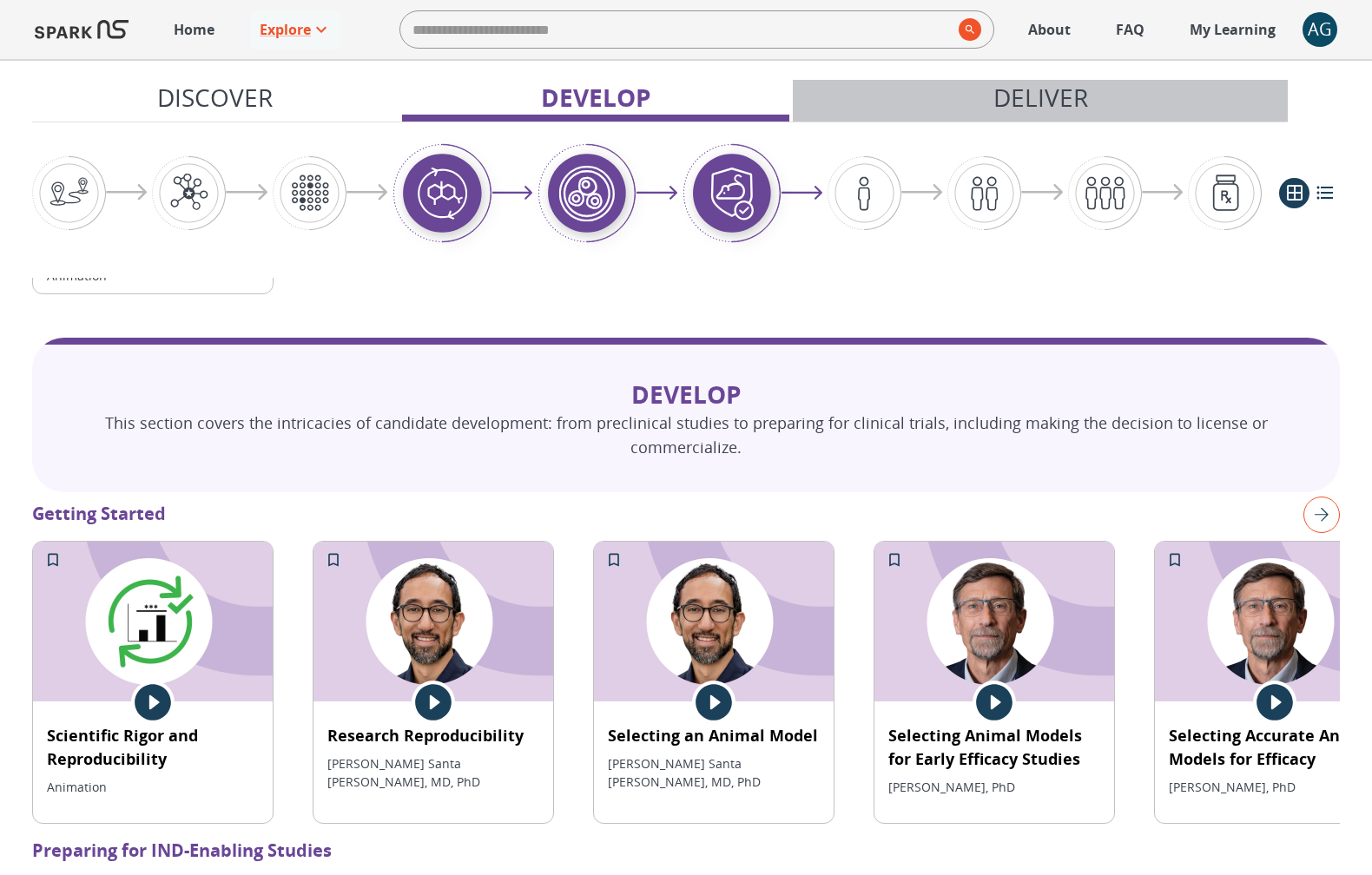 click on "Deliver" at bounding box center [1040, 97] 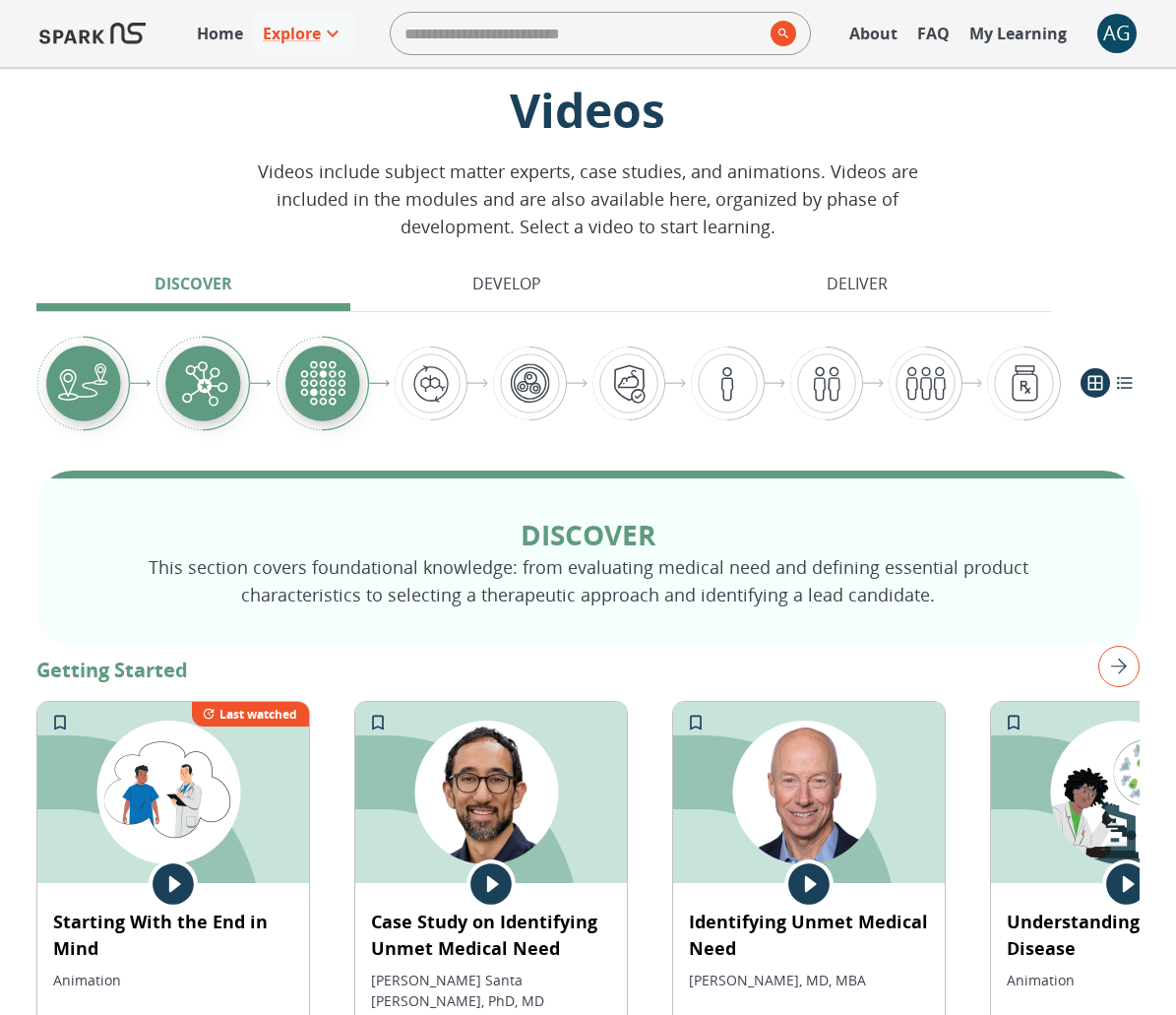 scroll, scrollTop: 0, scrollLeft: 0, axis: both 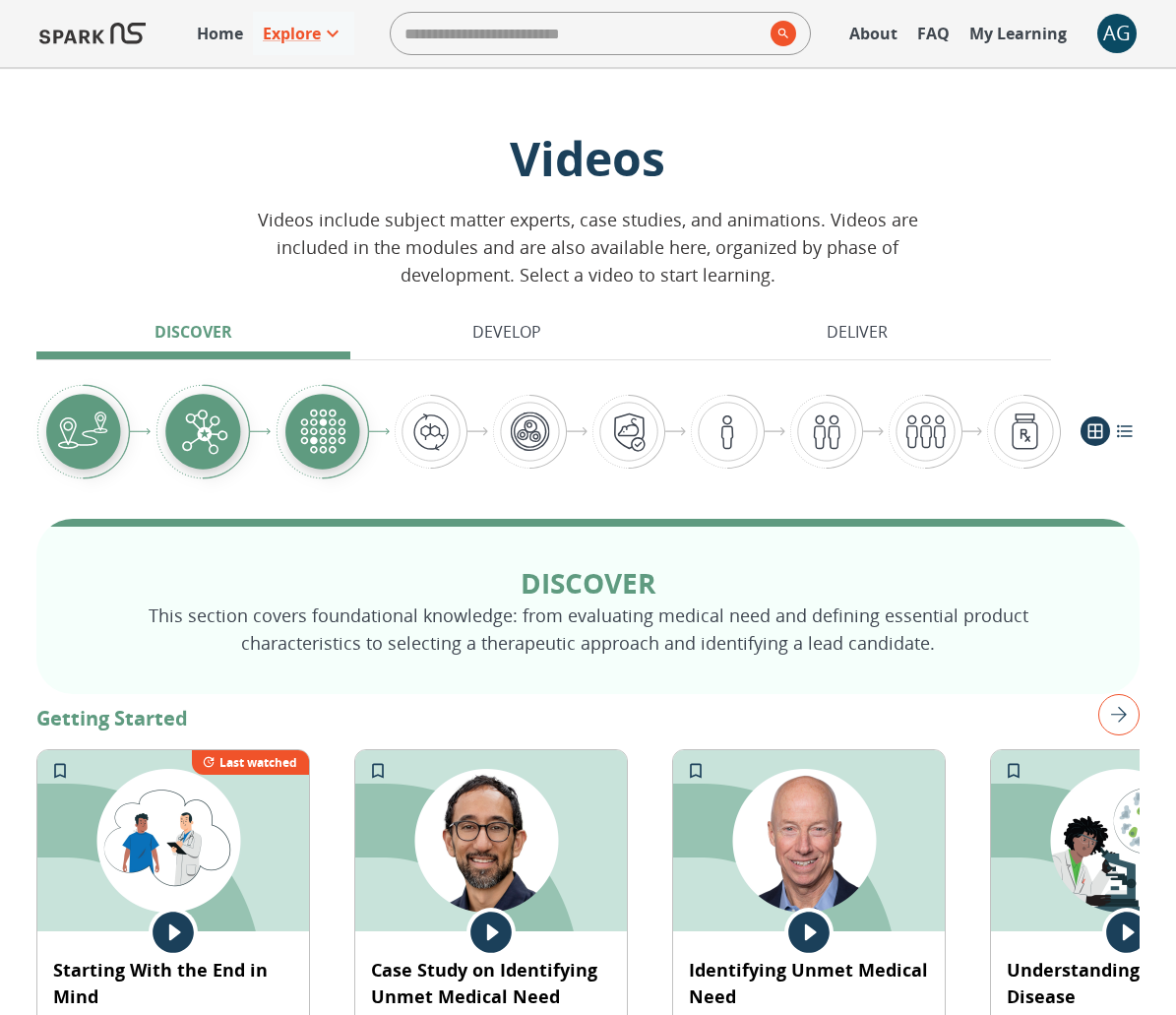 click on "Discover Develop Deliver" at bounding box center [588, 404] 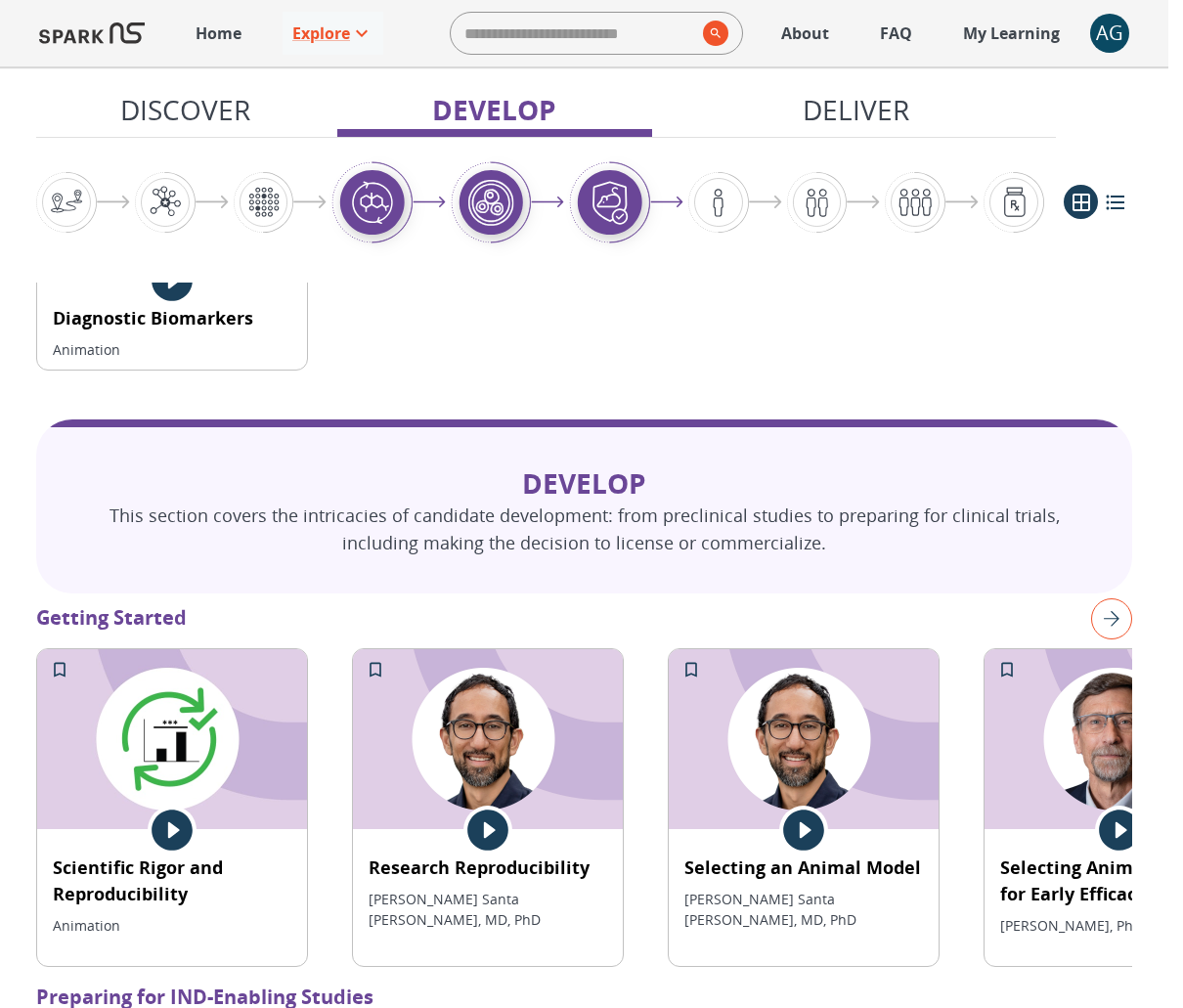 scroll, scrollTop: 1814, scrollLeft: 0, axis: vertical 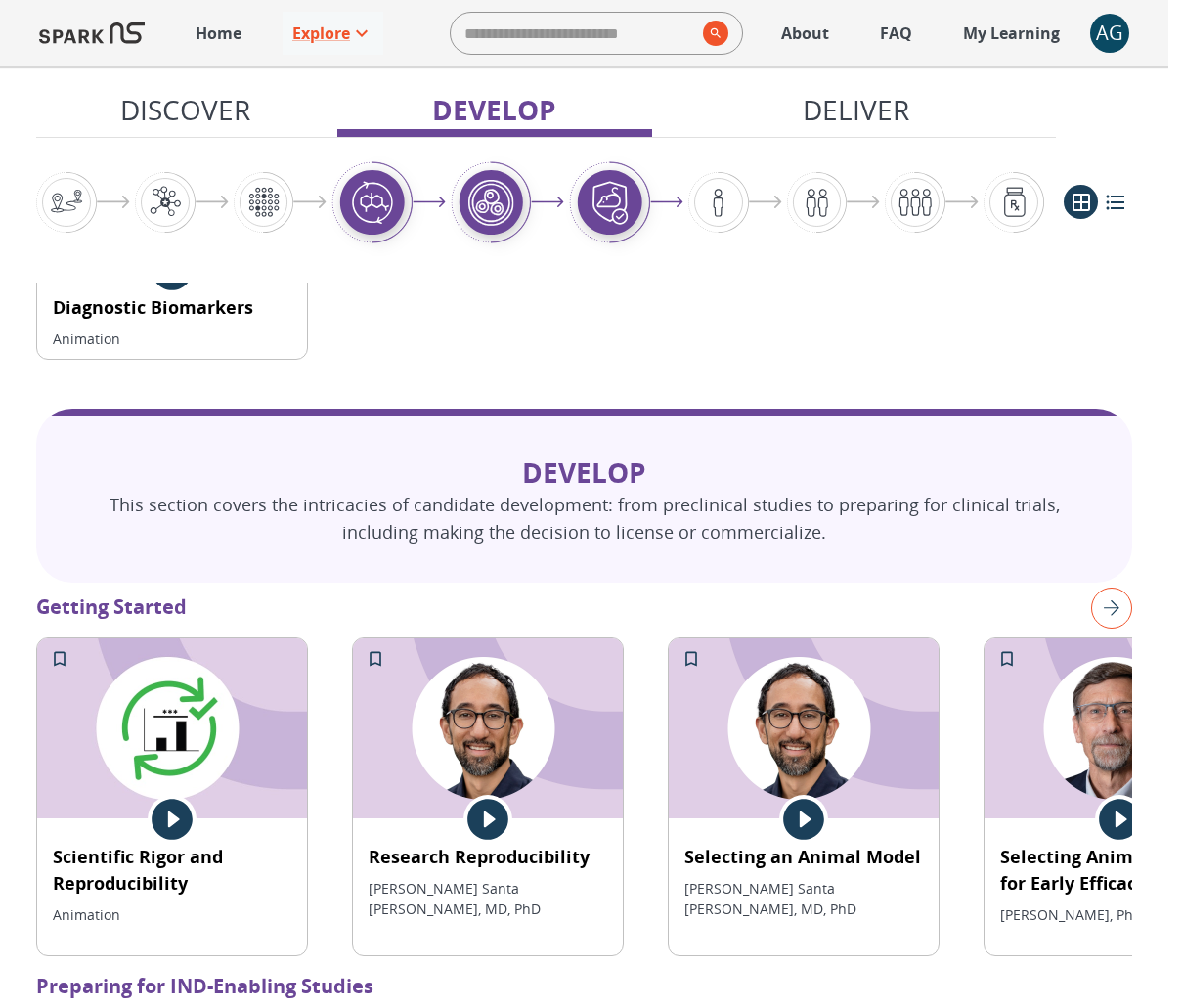 click on "Discover Develop Deliver" at bounding box center [584, 174] 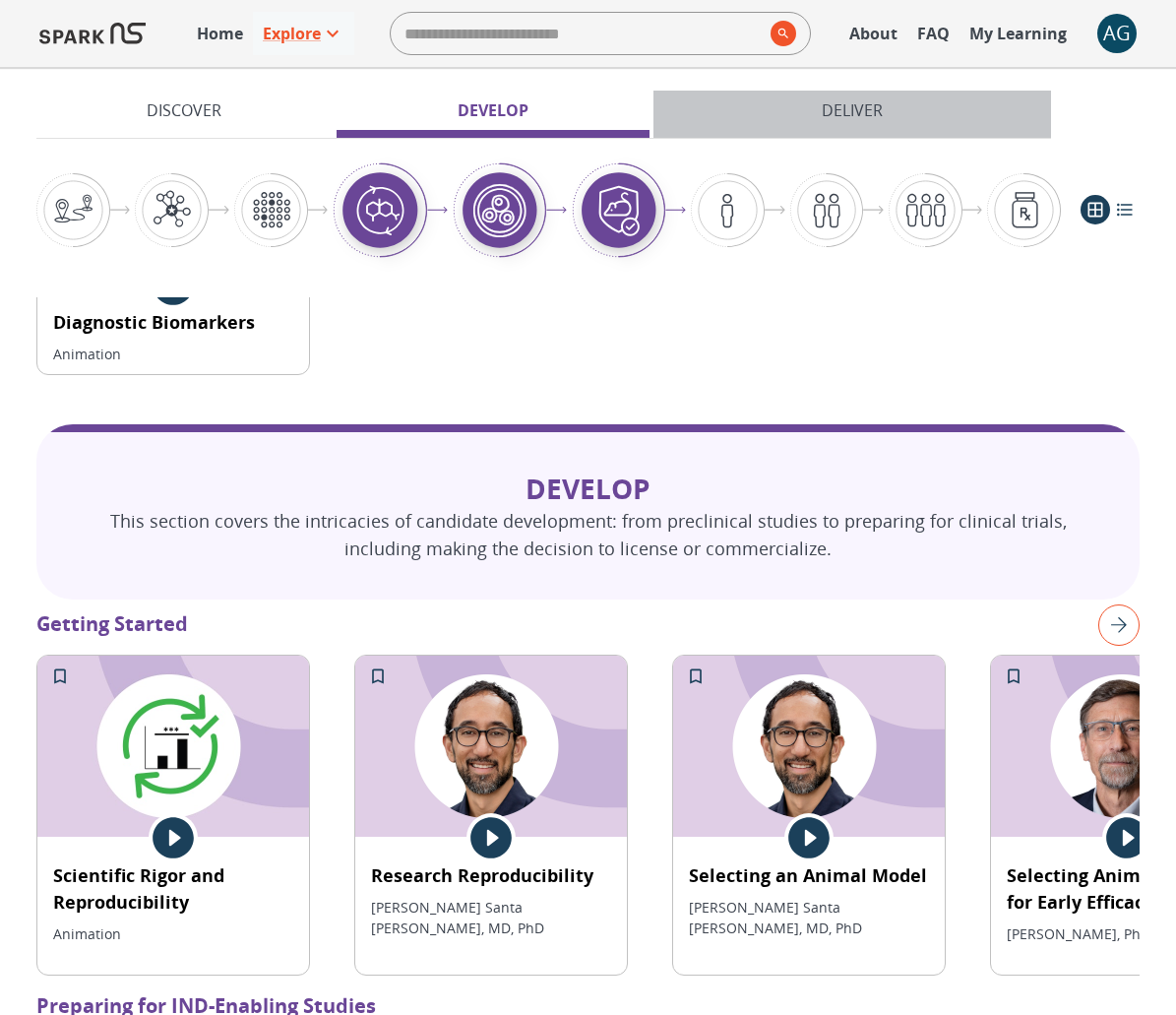 click on "Deliver" at bounding box center [852, 110] 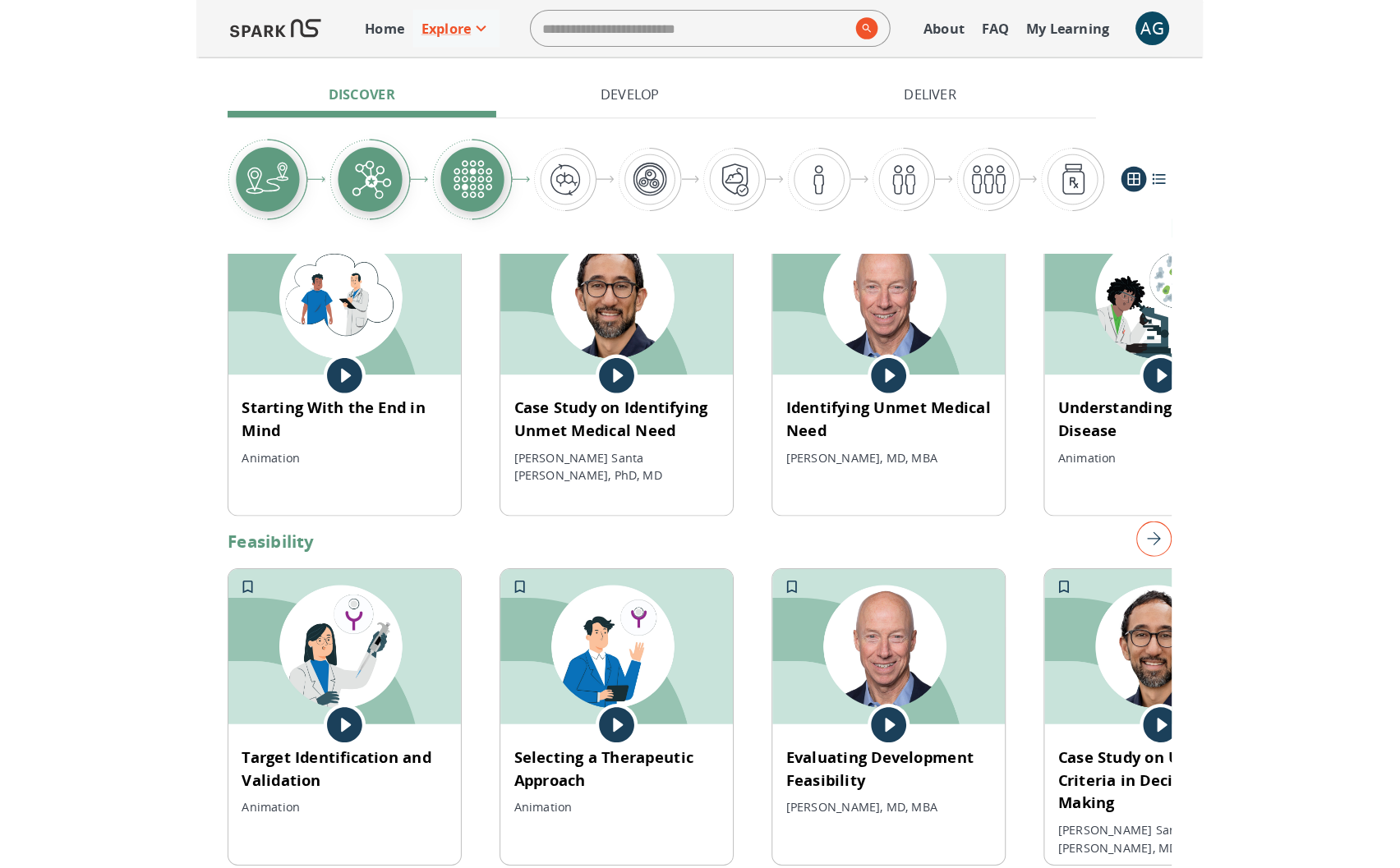 scroll, scrollTop: 0, scrollLeft: 0, axis: both 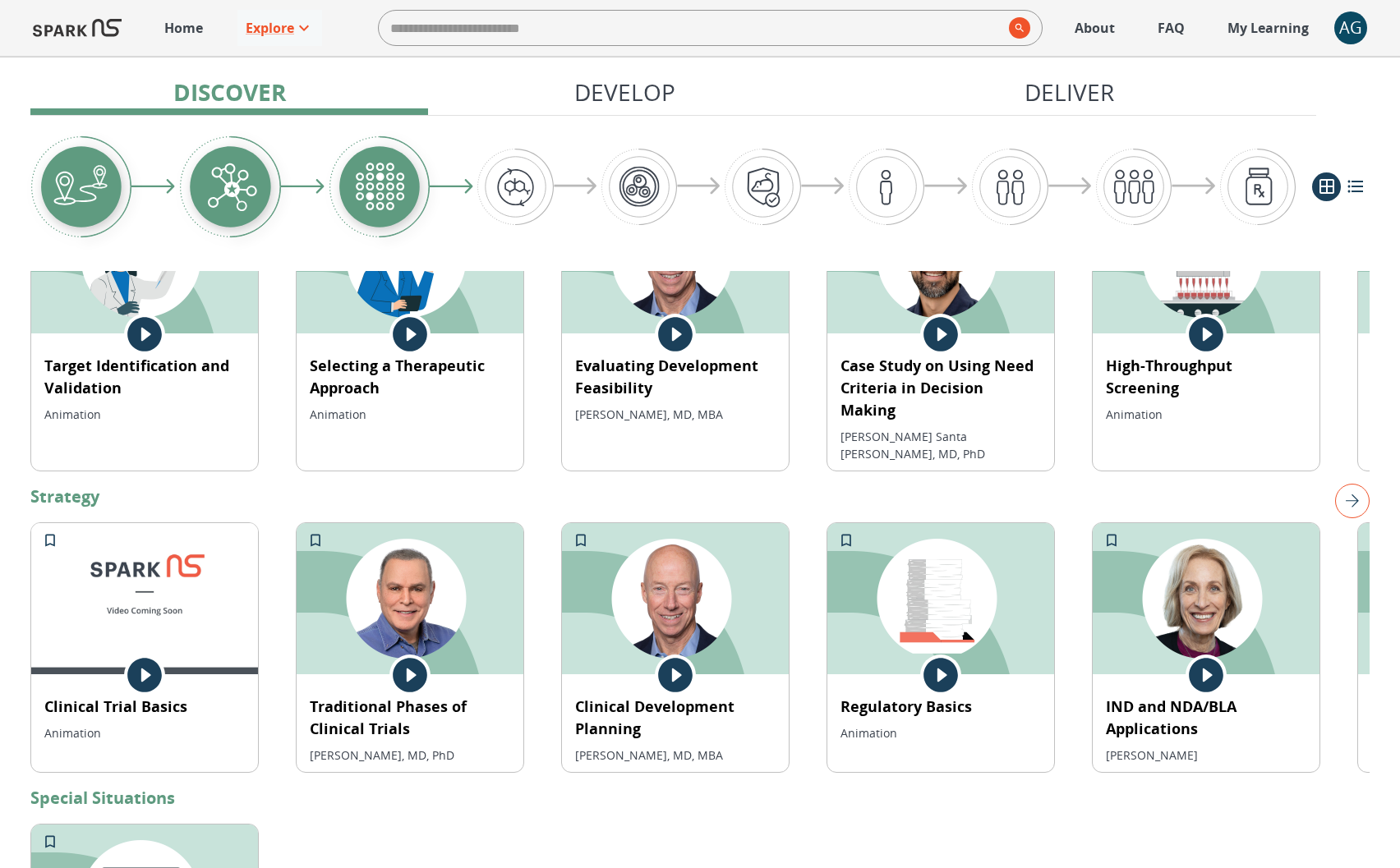 click at bounding box center (1352, 501) 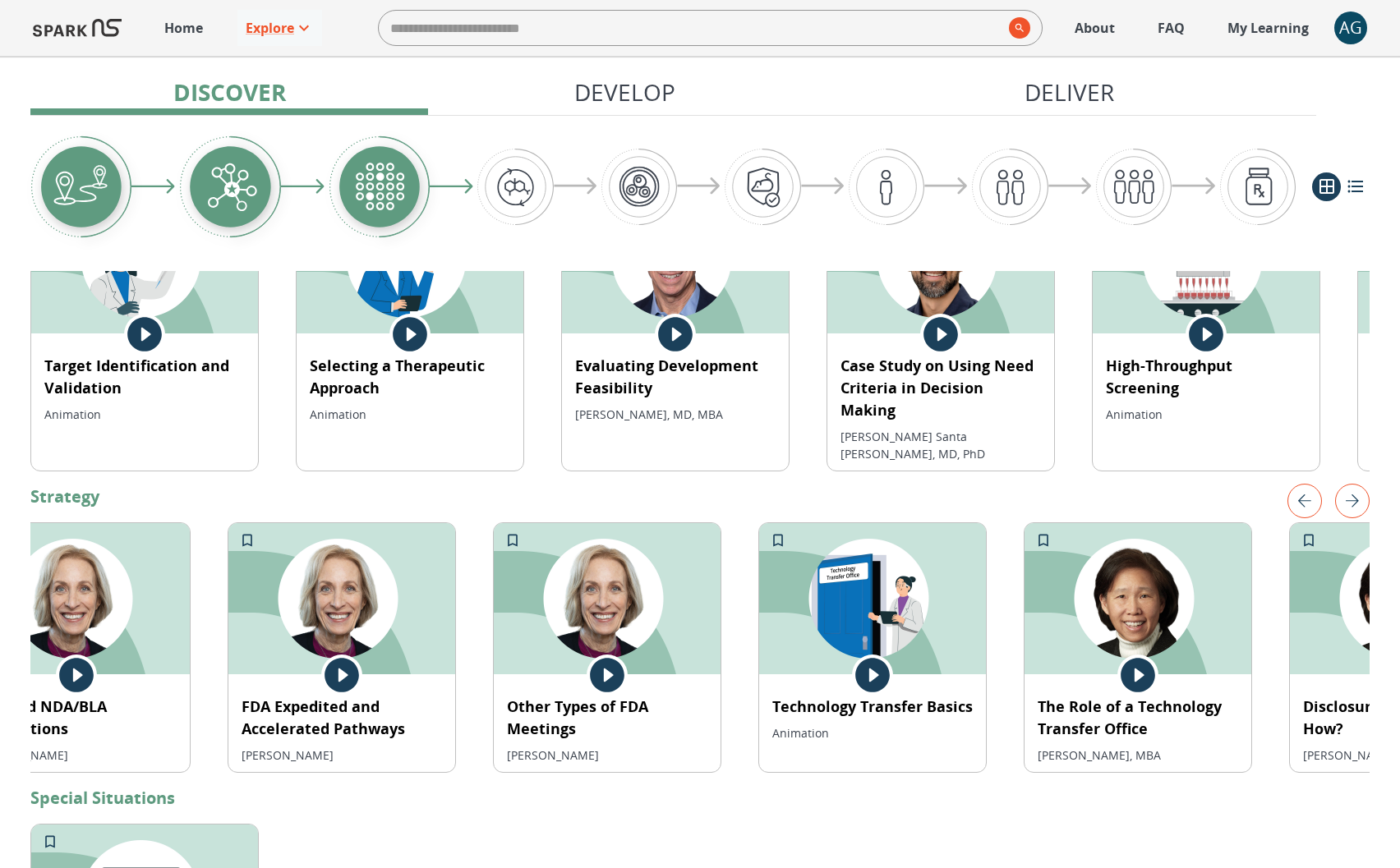 click at bounding box center (1352, 501) 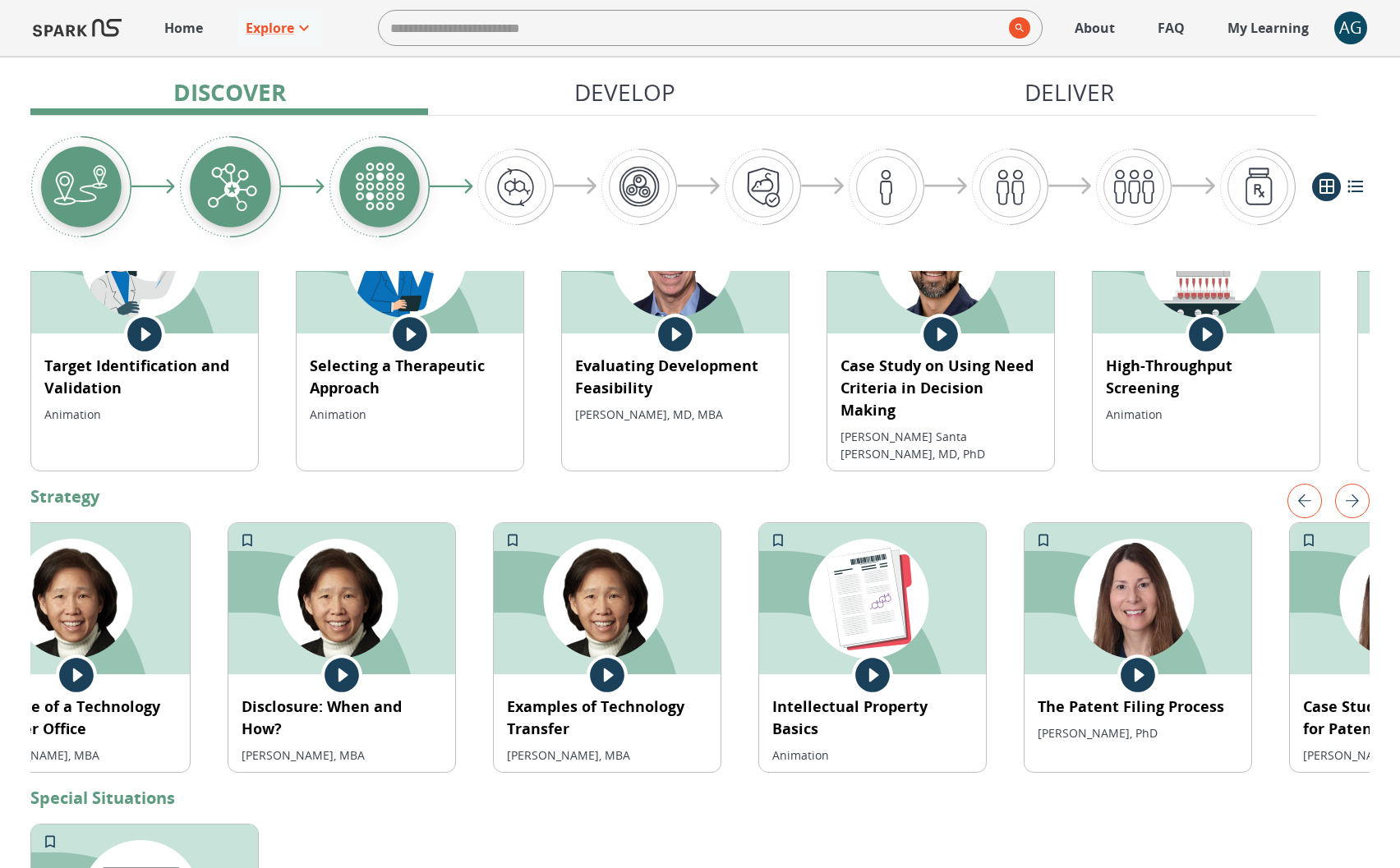 click at bounding box center (1352, 501) 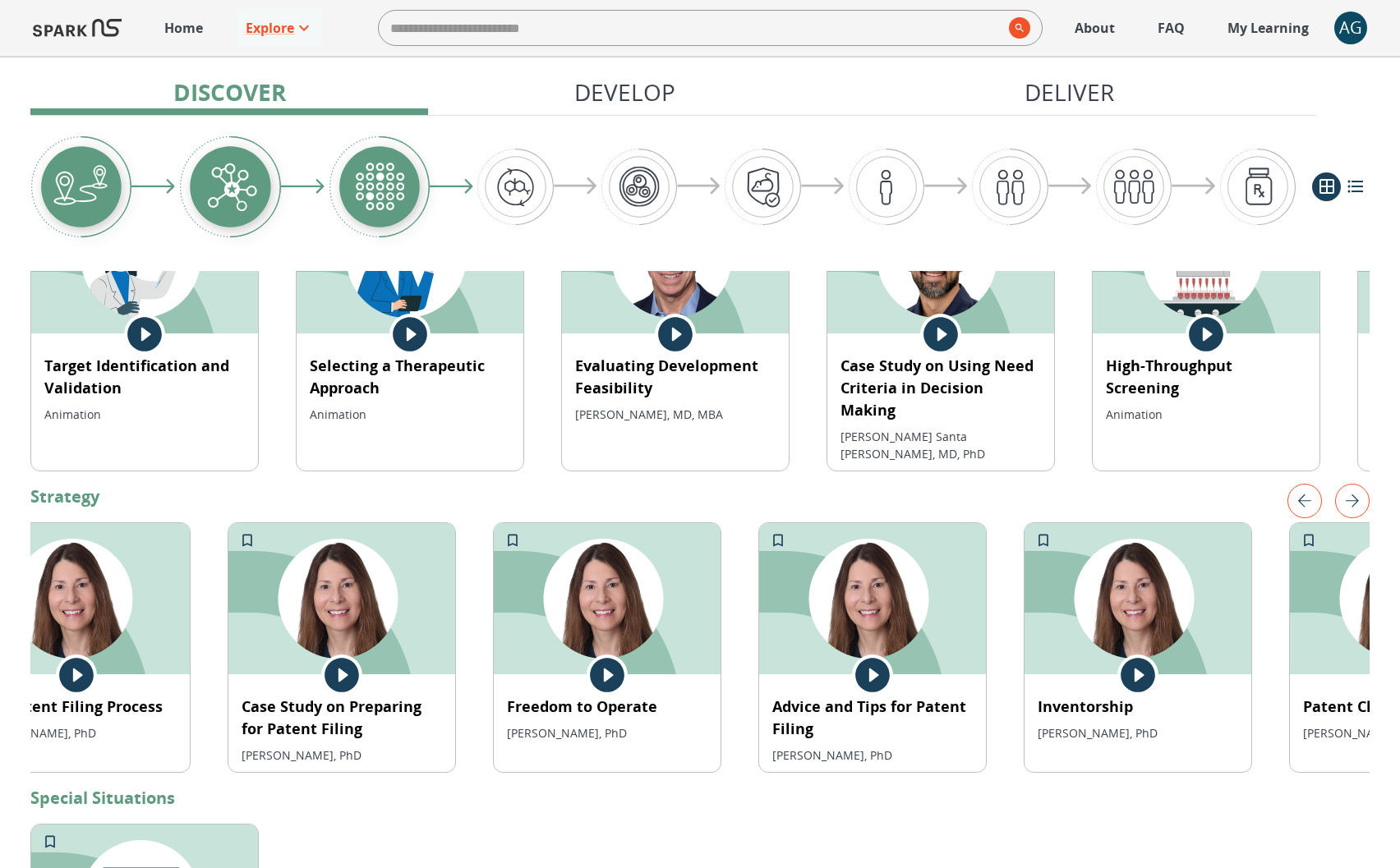 click at bounding box center (1352, 501) 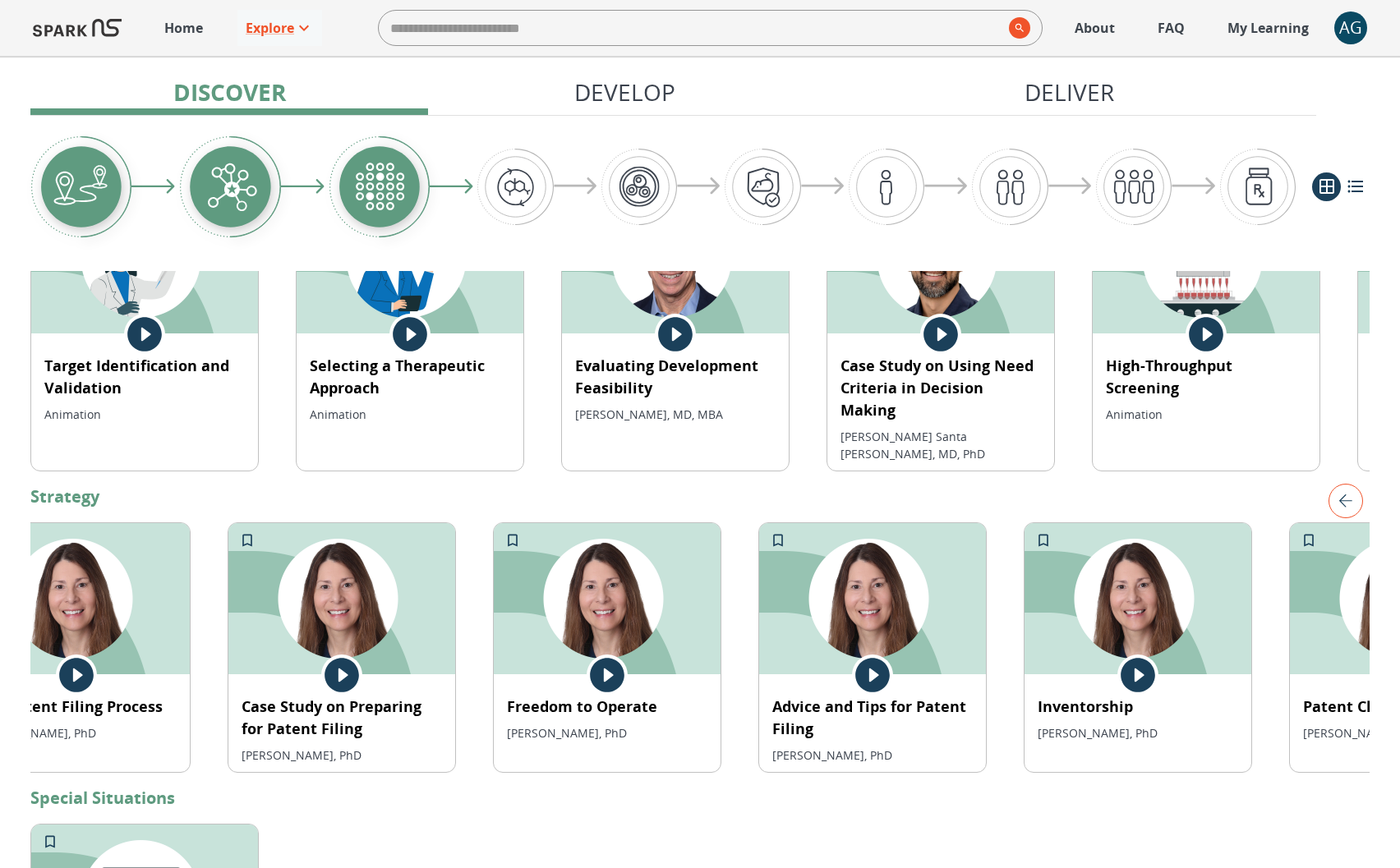 scroll, scrollTop: 0, scrollLeft: 4197, axis: horizontal 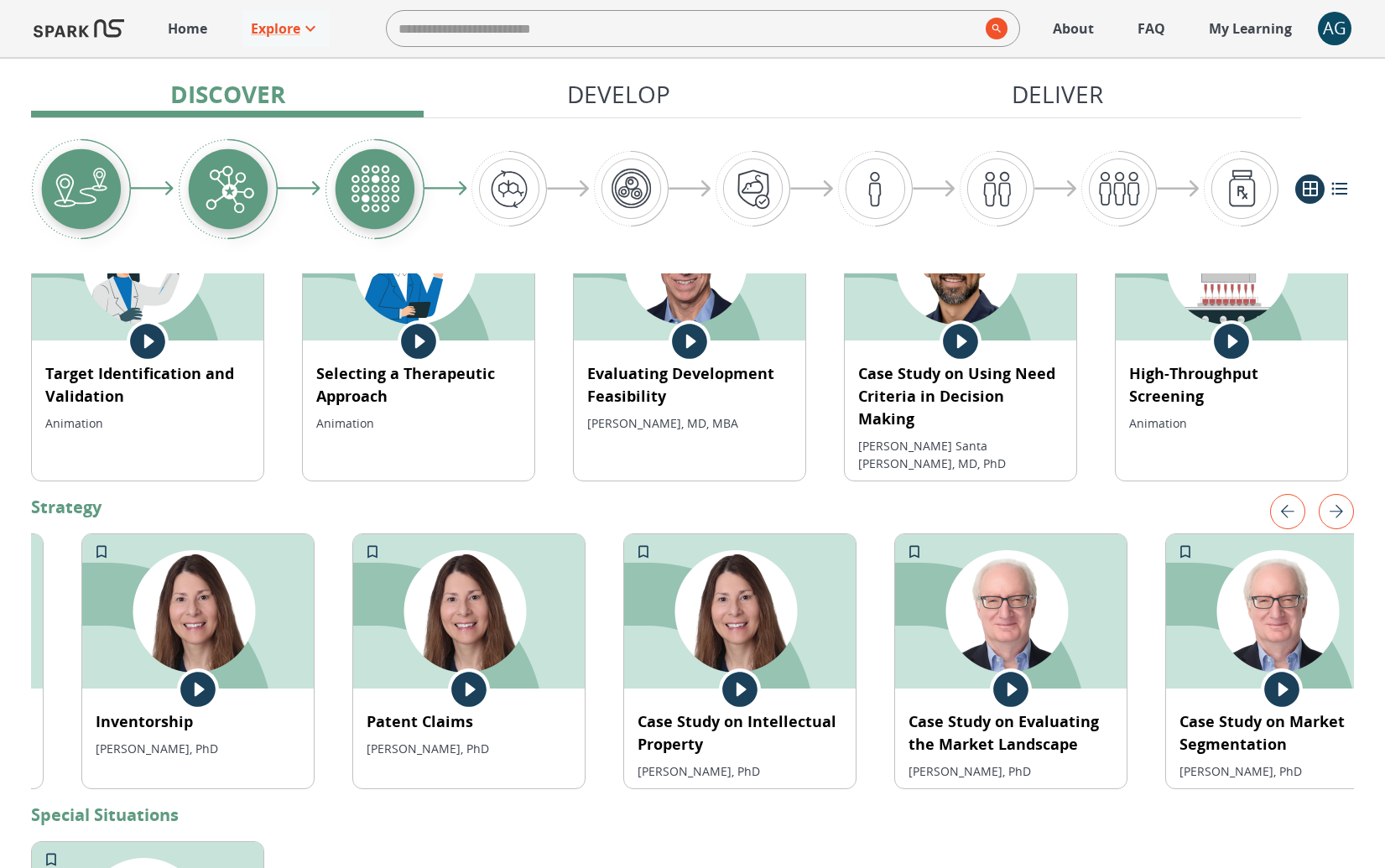 click at bounding box center (1288, 512) 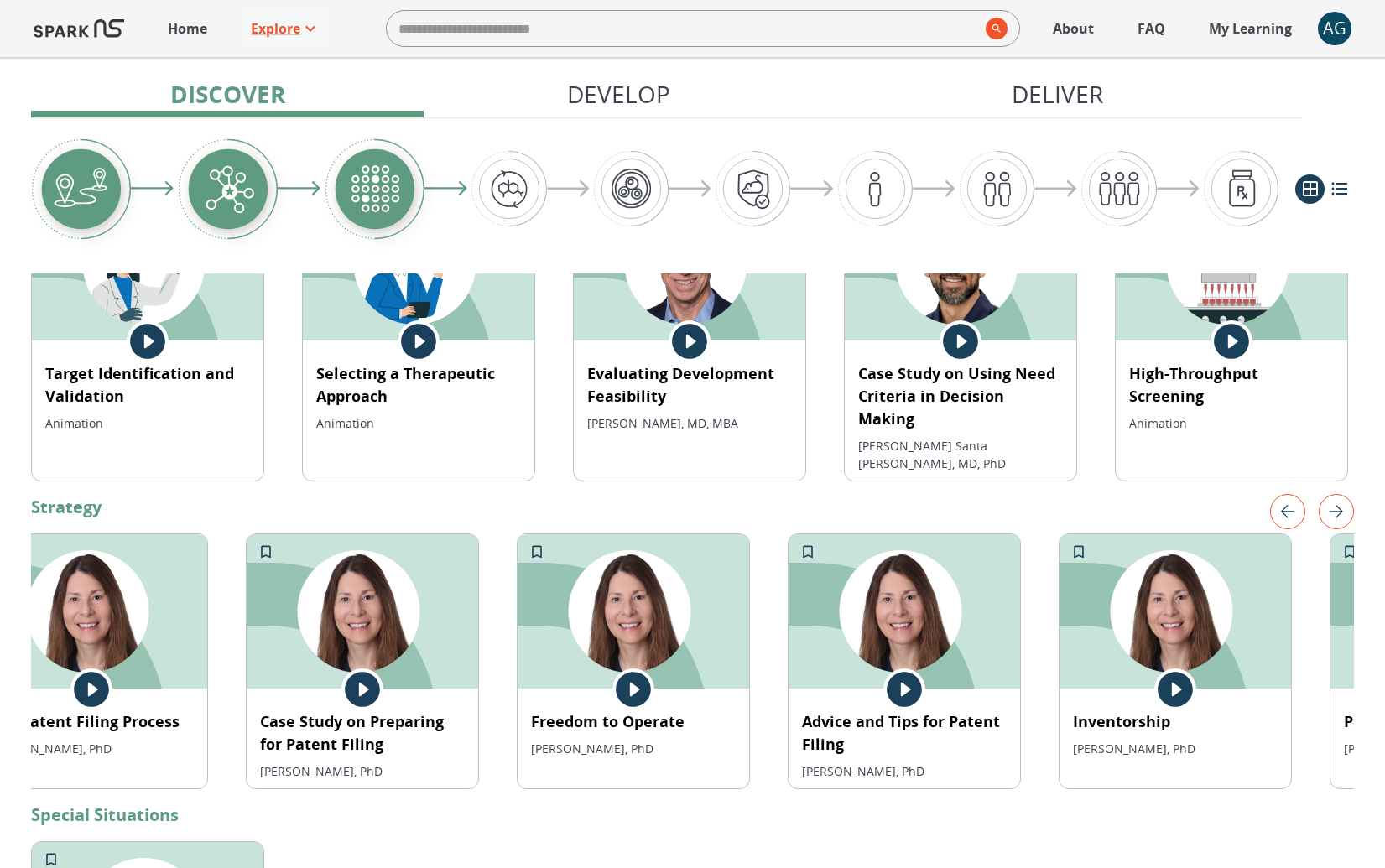click at bounding box center (1288, 512) 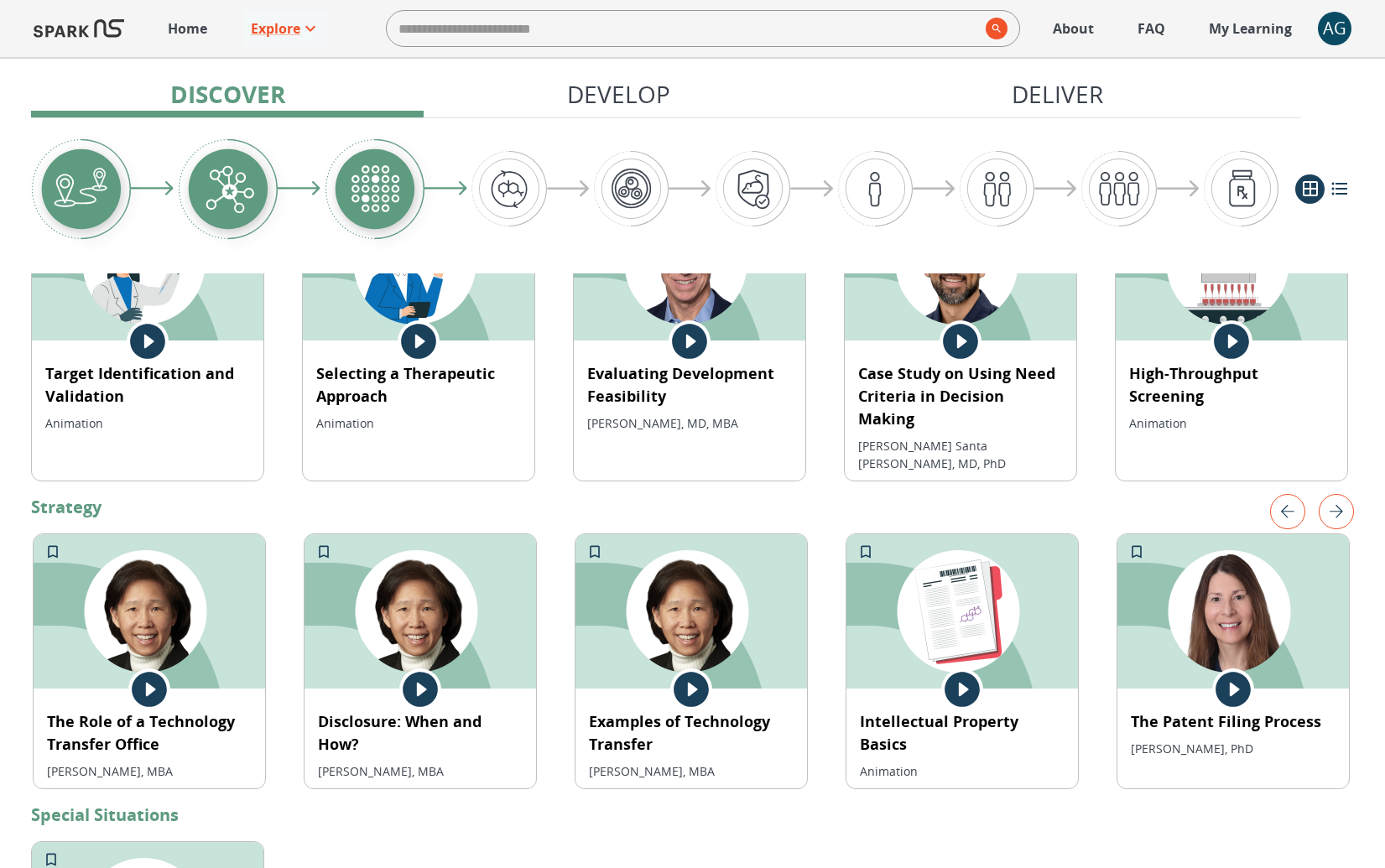 click at bounding box center [1288, 512] 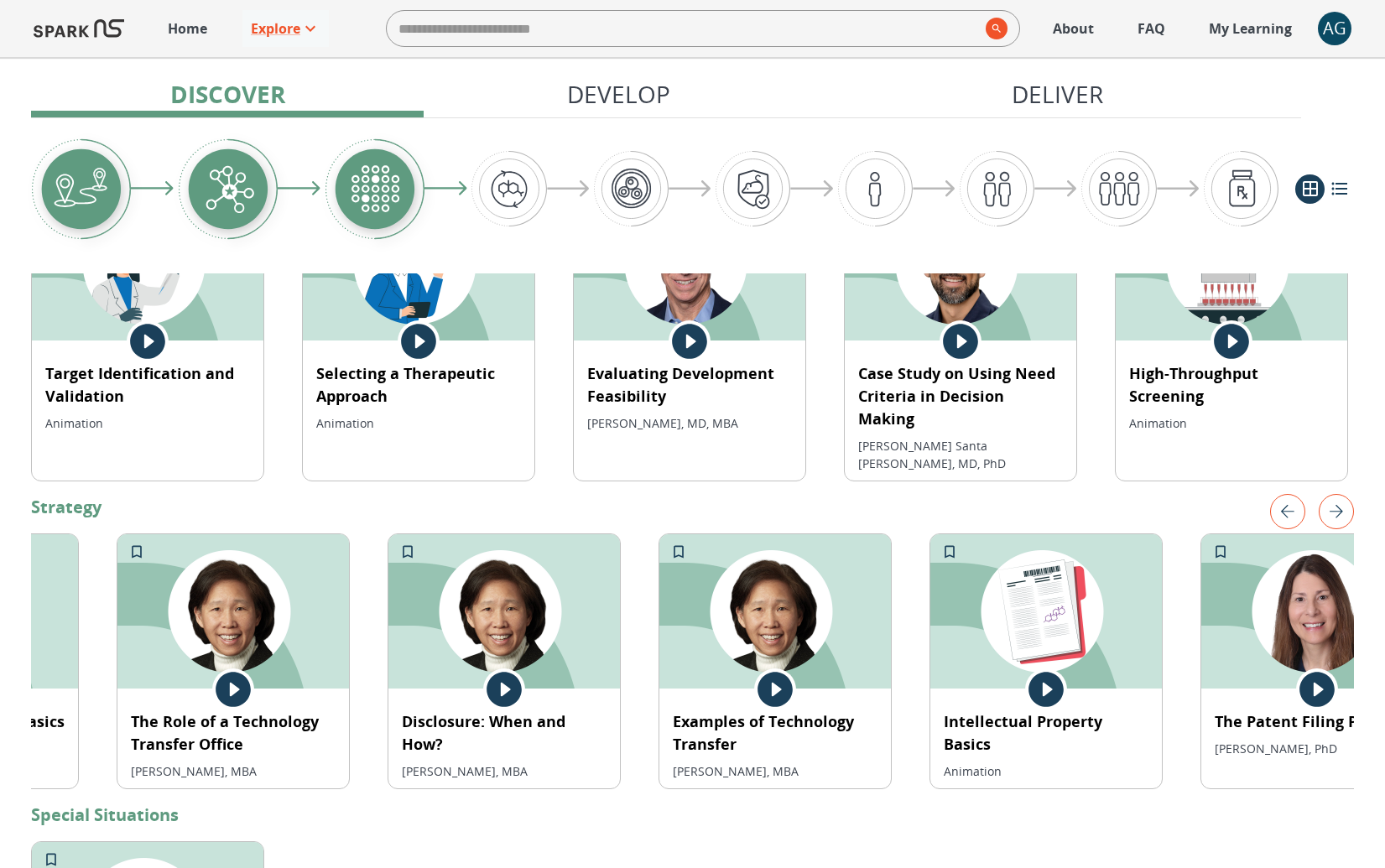 click at bounding box center [1288, 512] 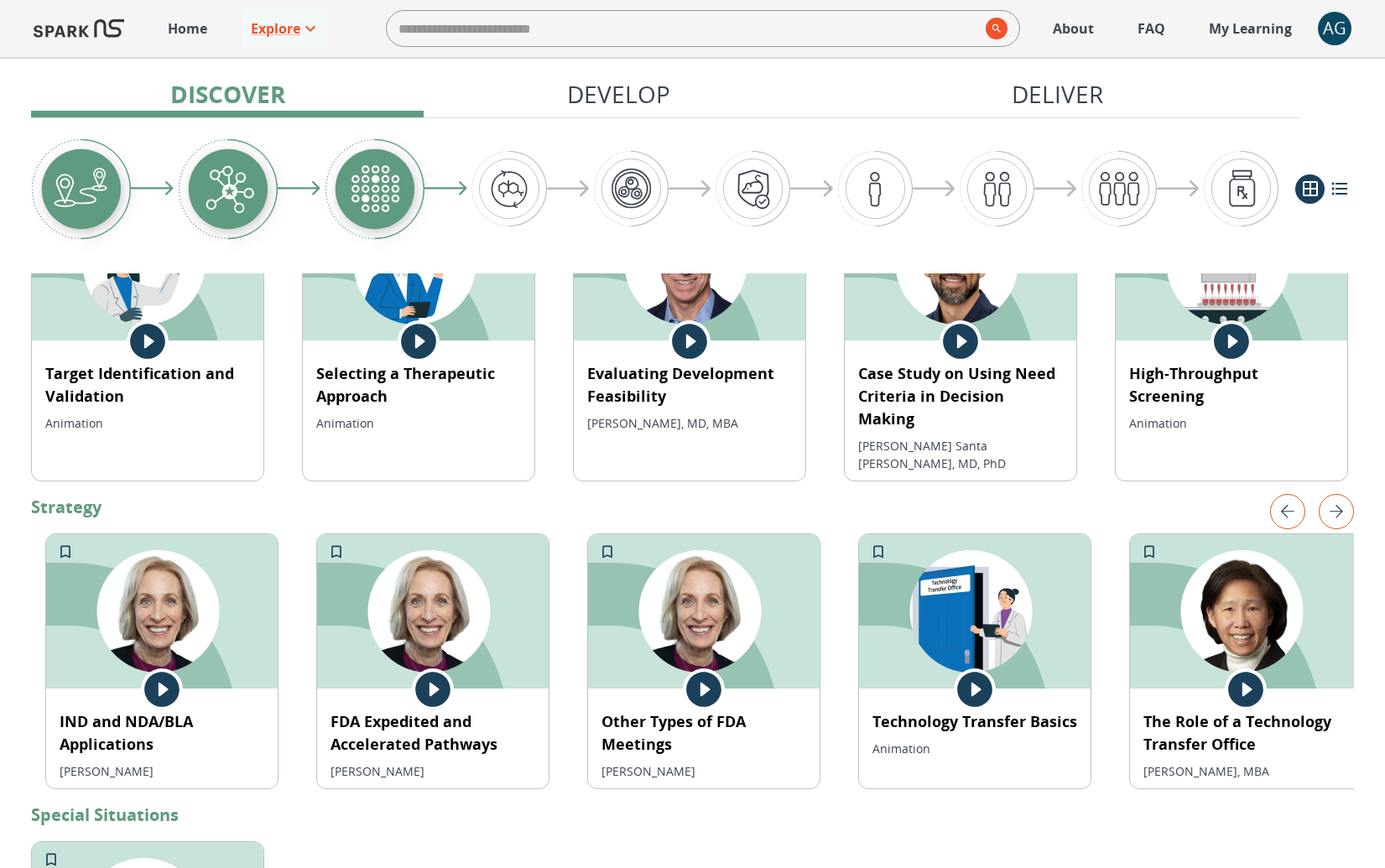 click at bounding box center [1288, 512] 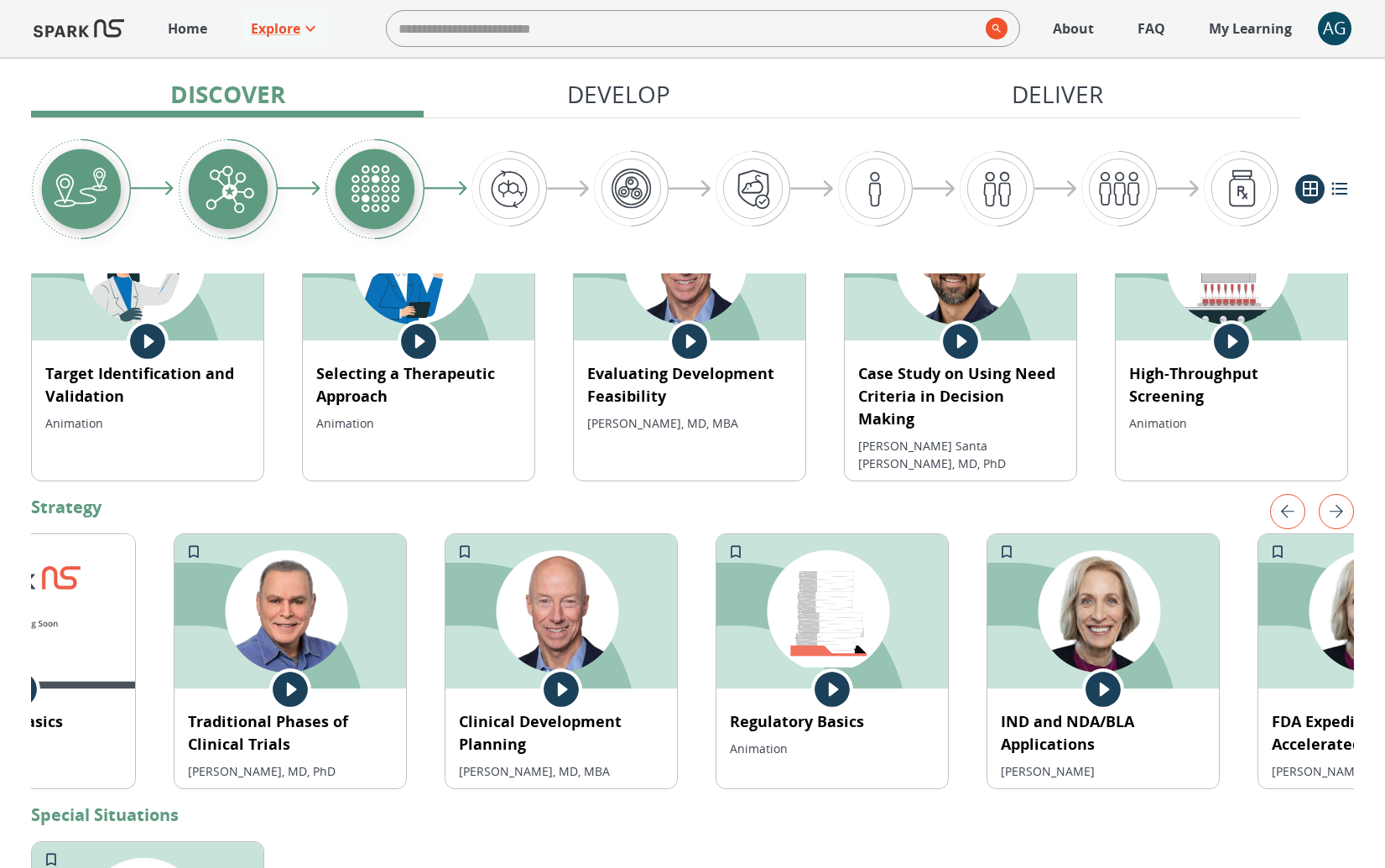 click at bounding box center [1288, 512] 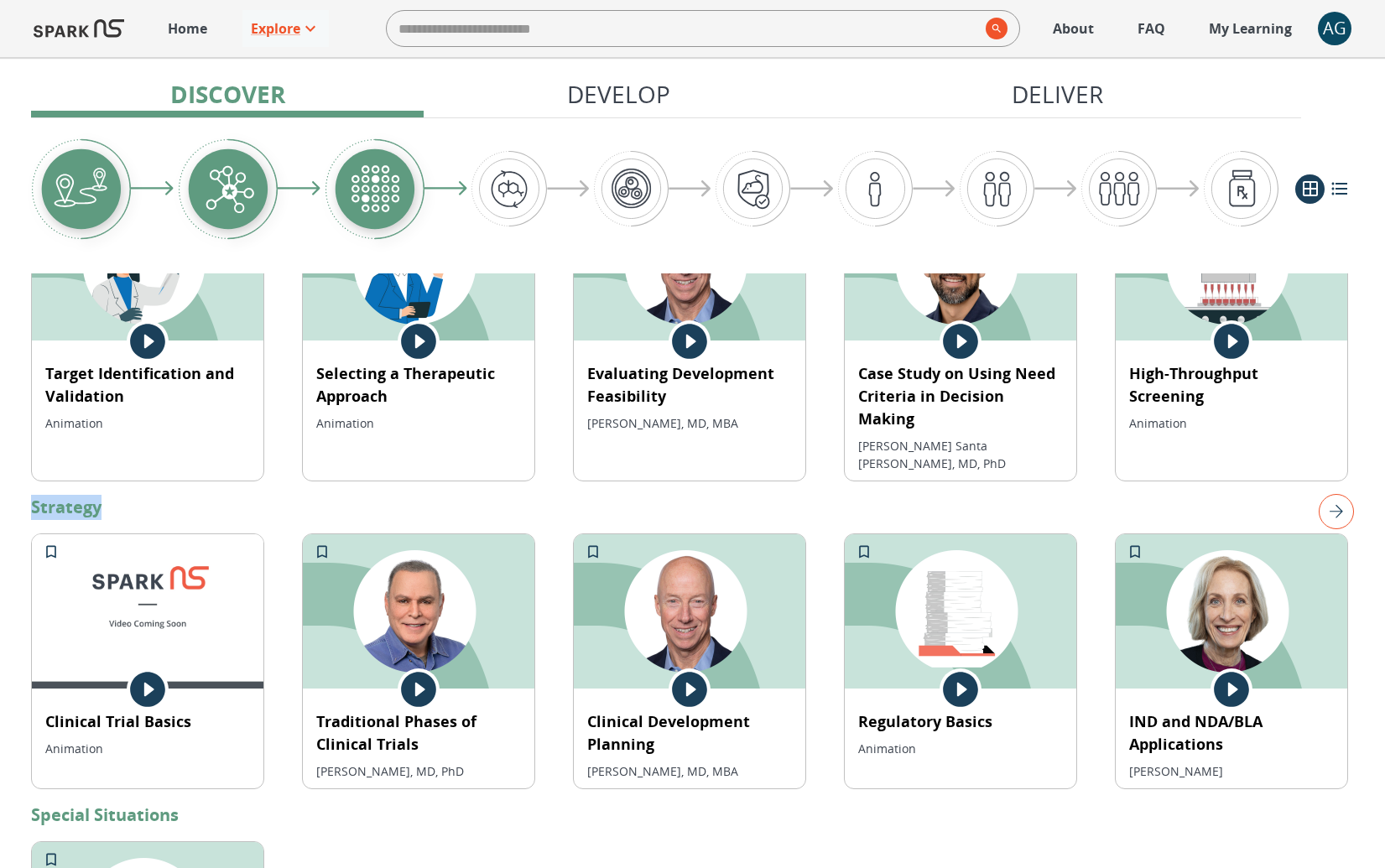 click on "Strategy" at bounding box center [692, 507] 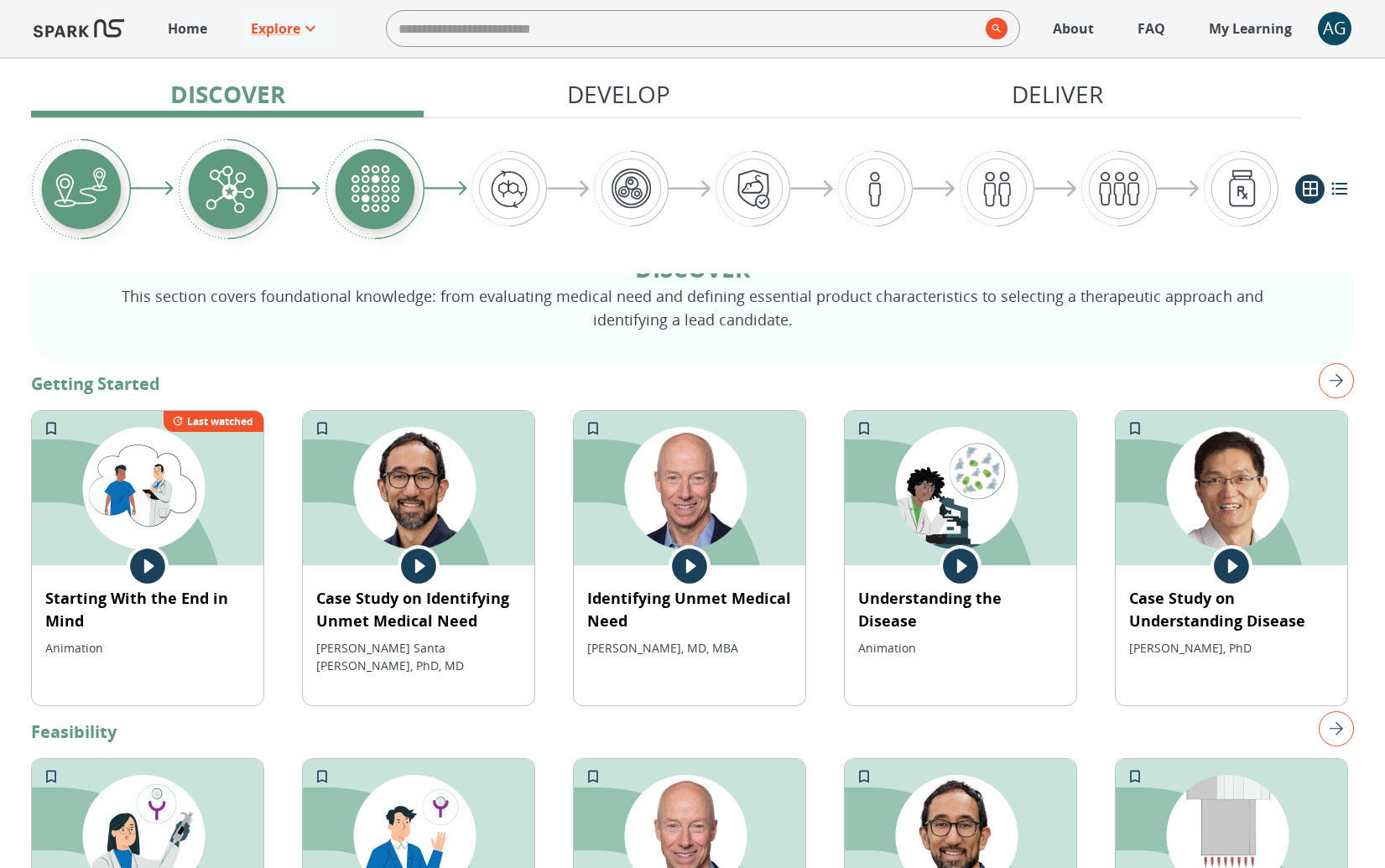 scroll, scrollTop: 246, scrollLeft: 0, axis: vertical 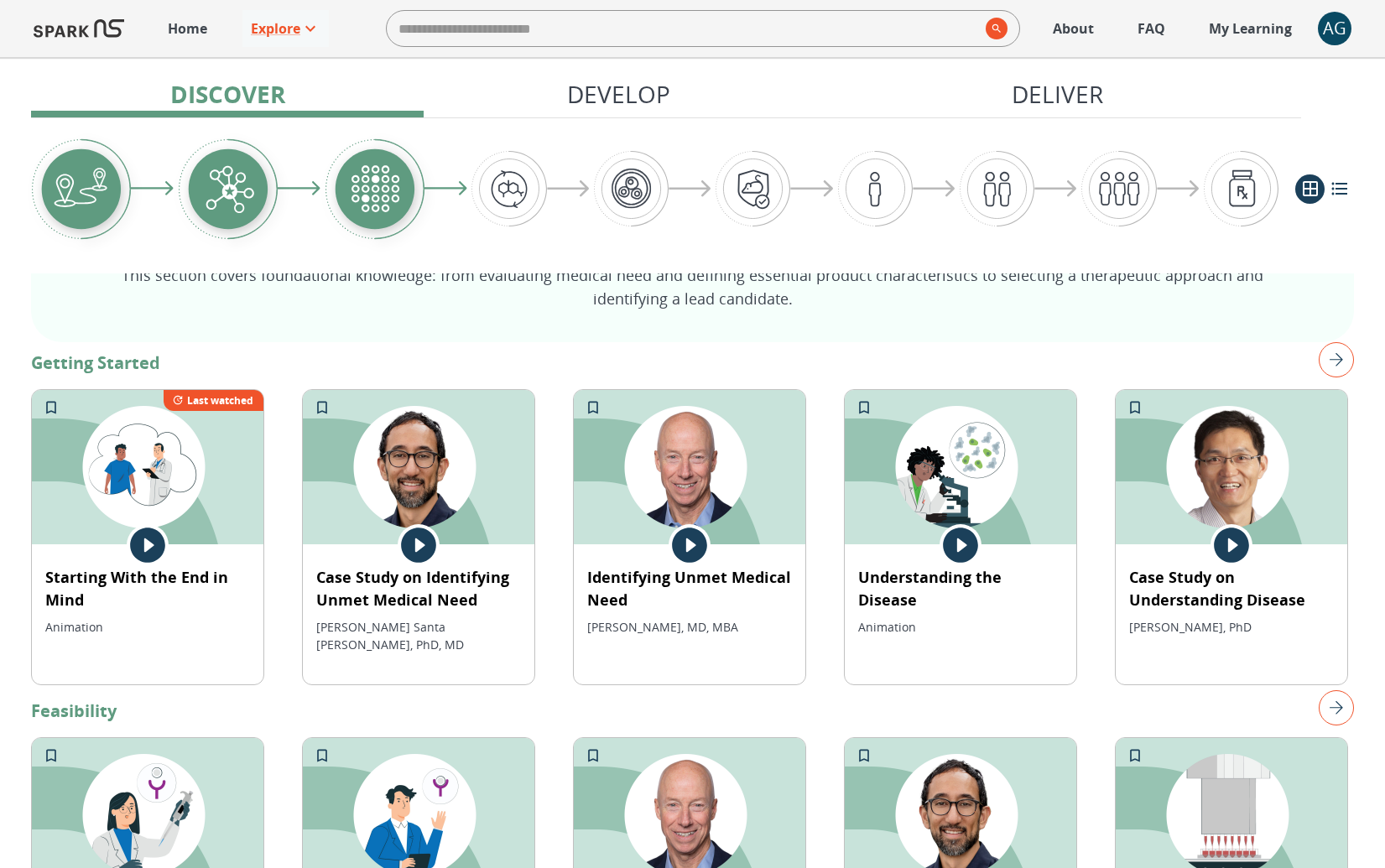click at bounding box center [1336, 360] 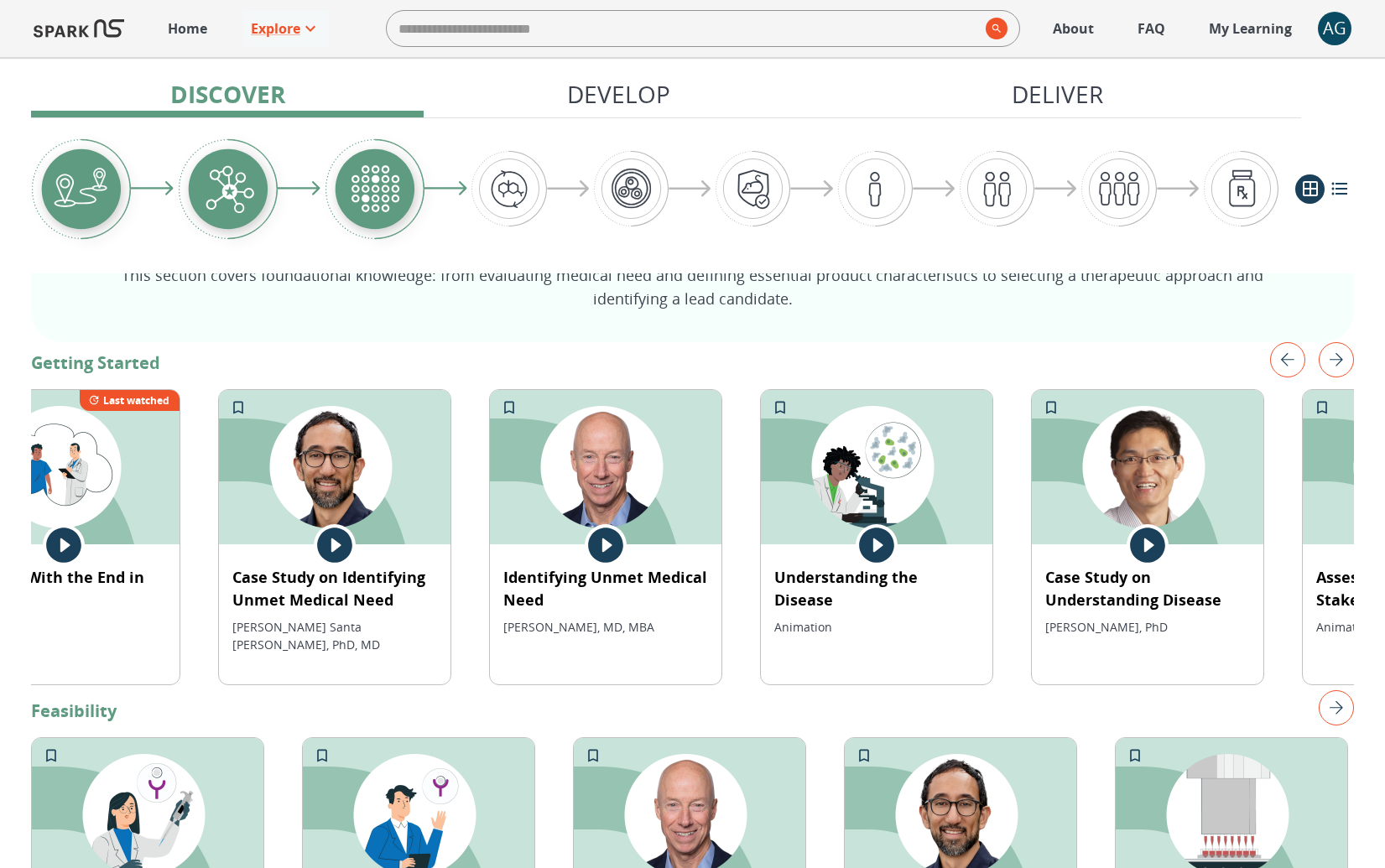 click at bounding box center [1336, 360] 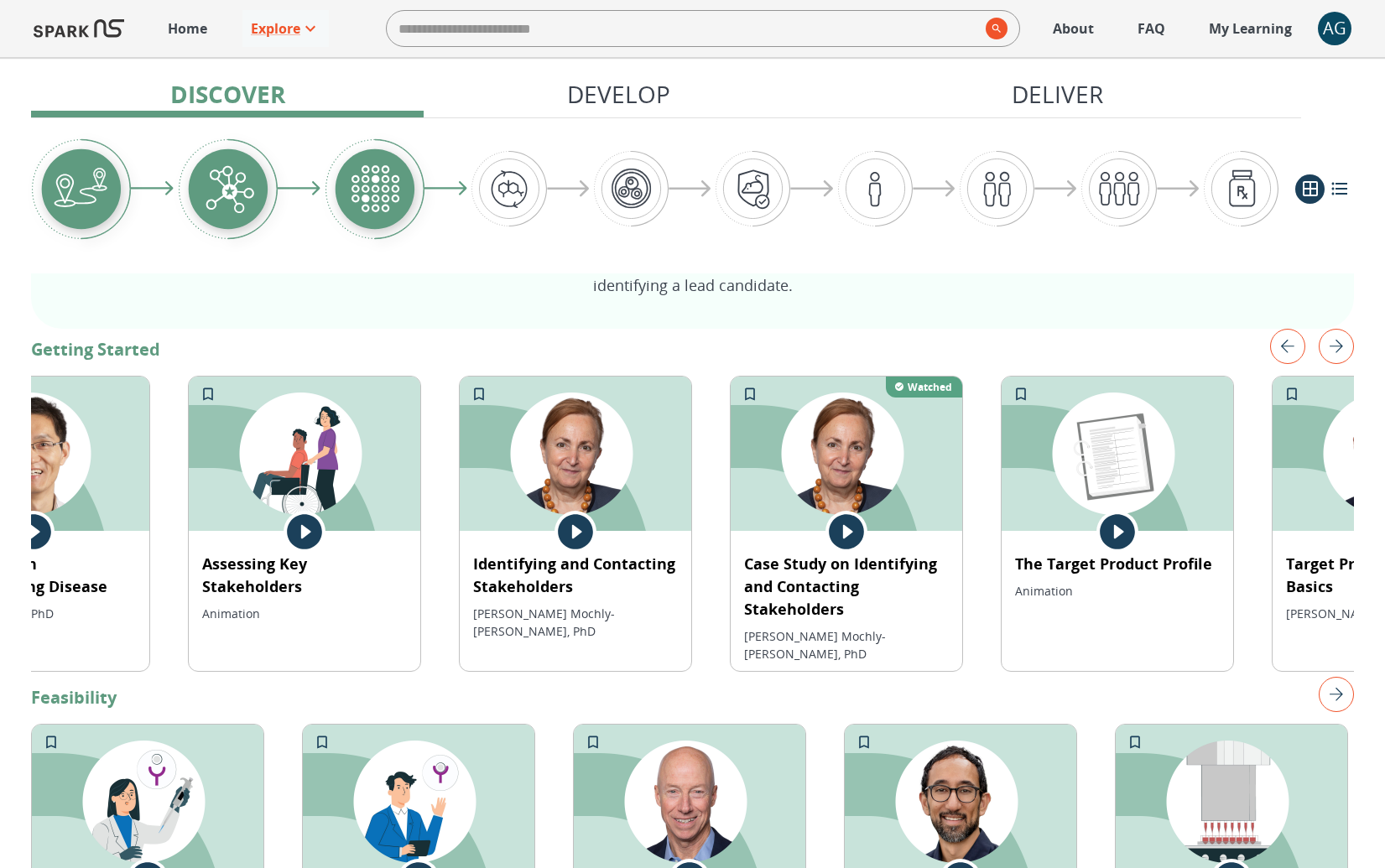 scroll, scrollTop: 267, scrollLeft: 0, axis: vertical 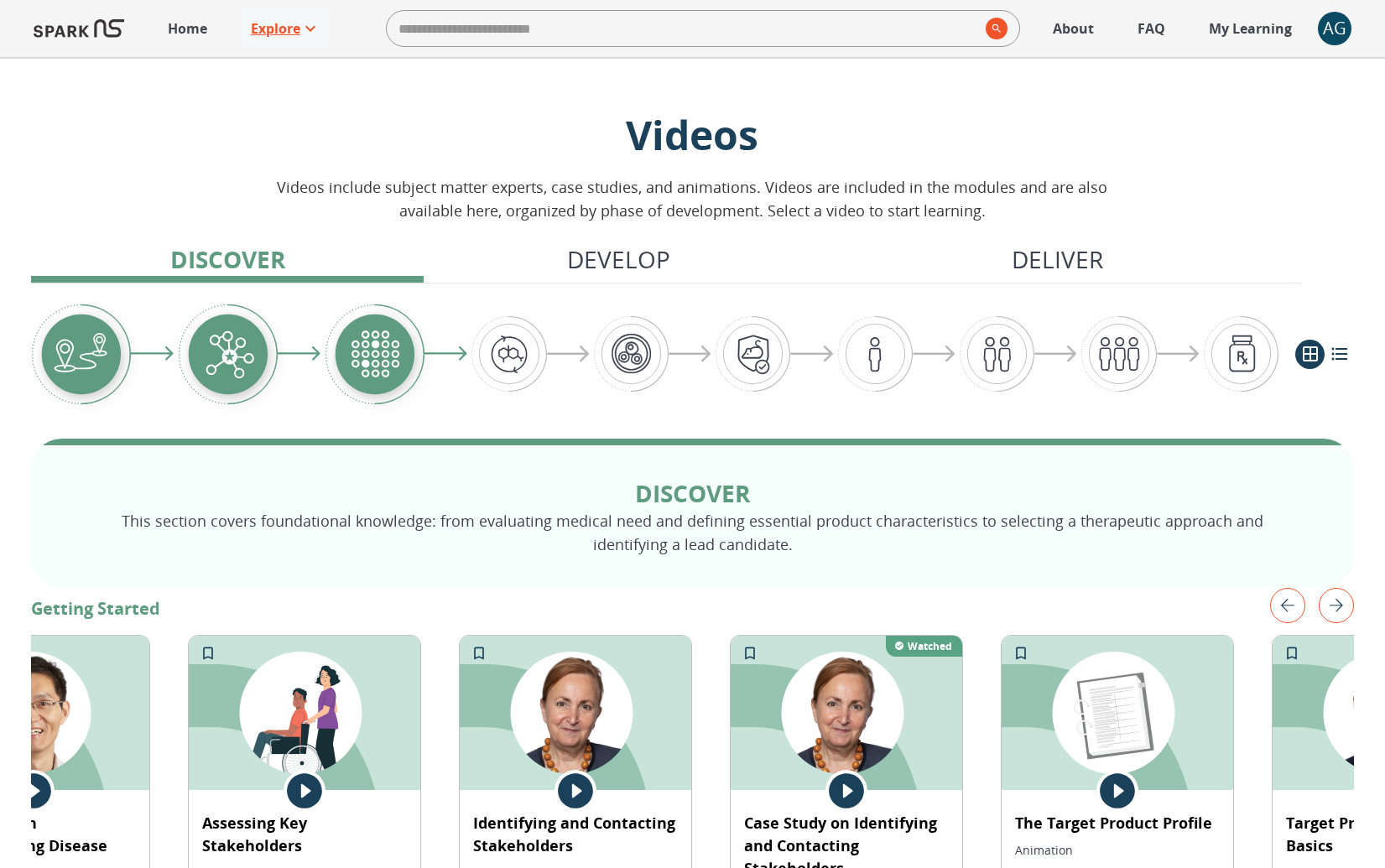 click 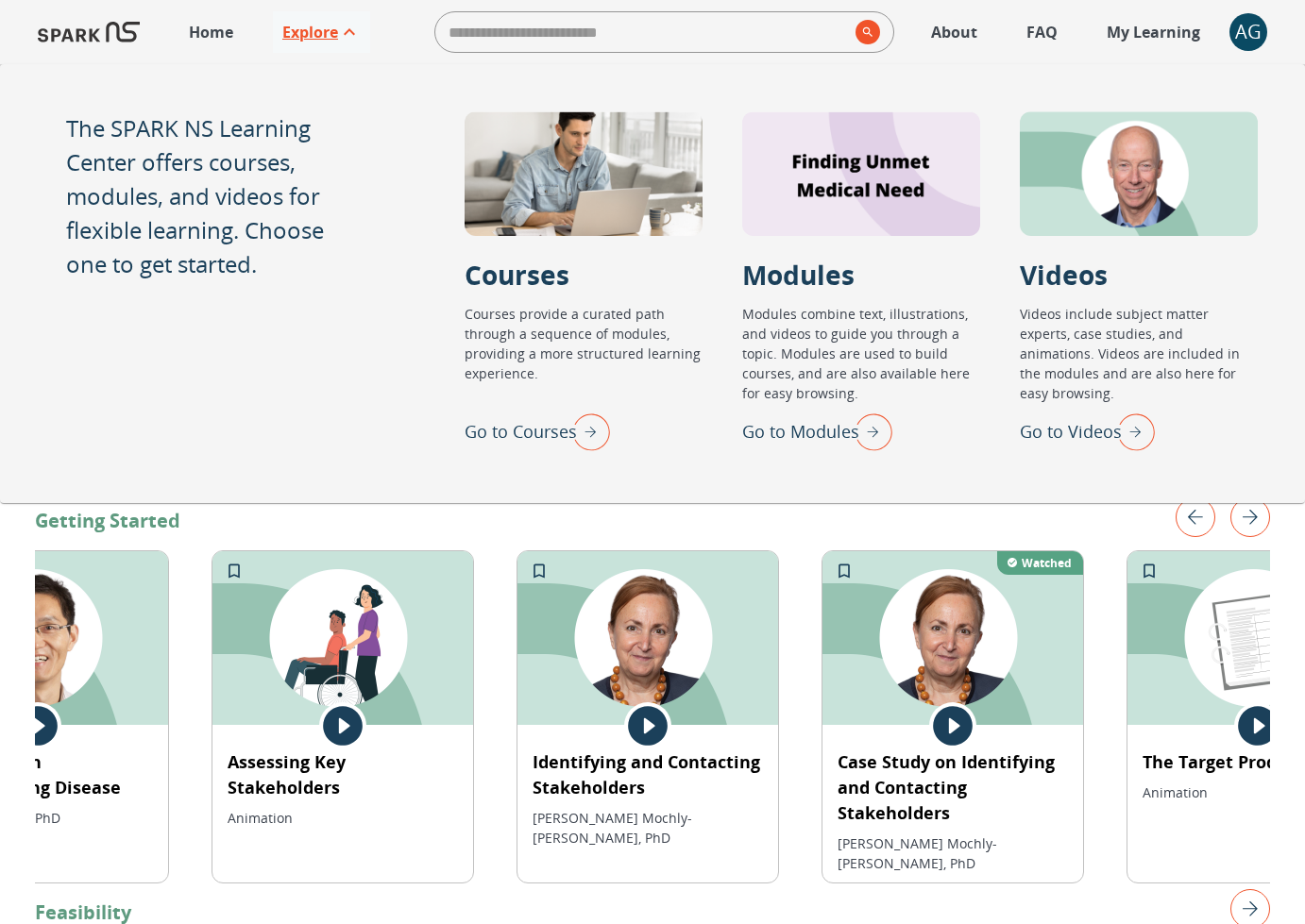 scroll, scrollTop: 0, scrollLeft: 0, axis: both 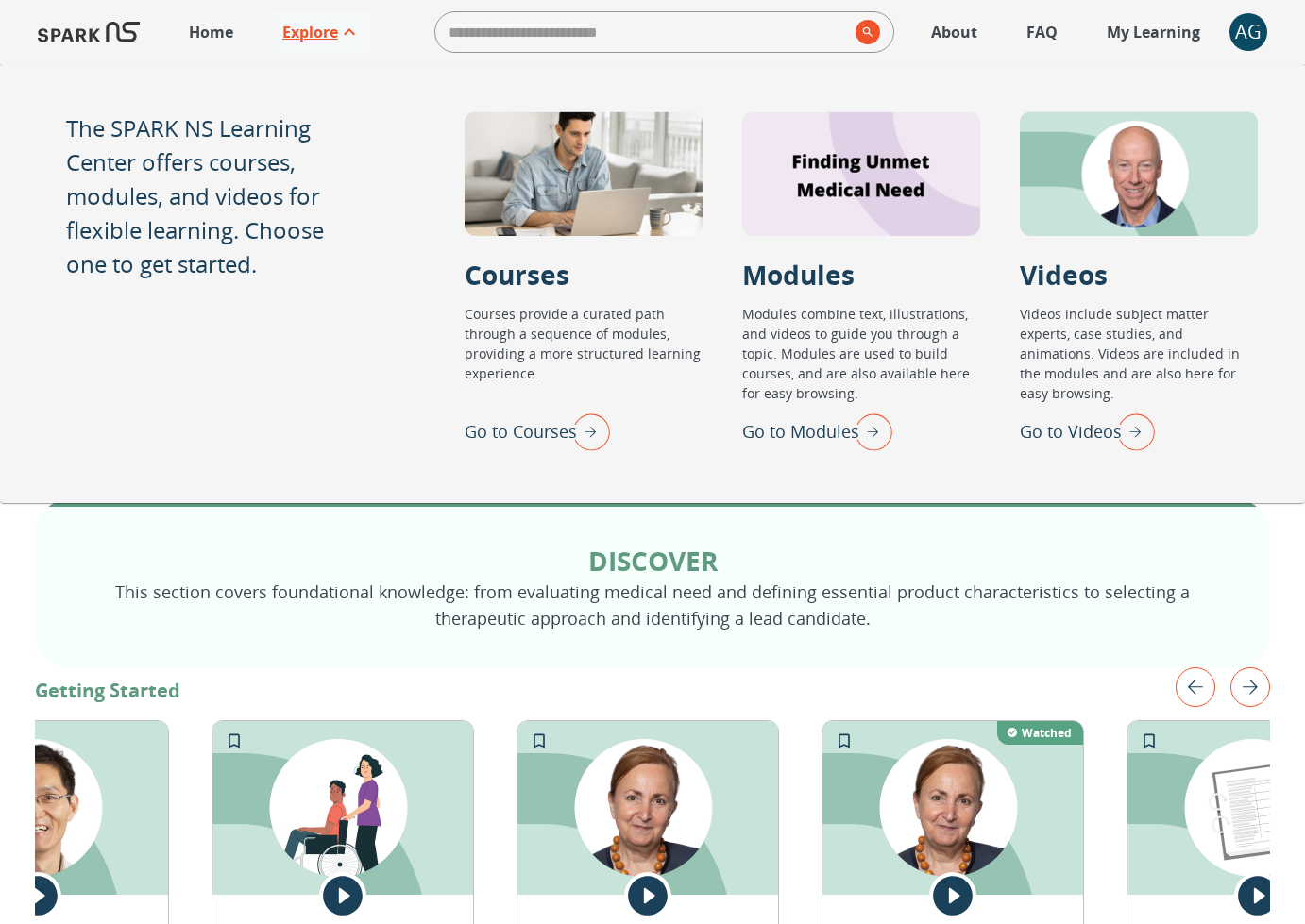 click on "FAQ" at bounding box center (1042, 32) 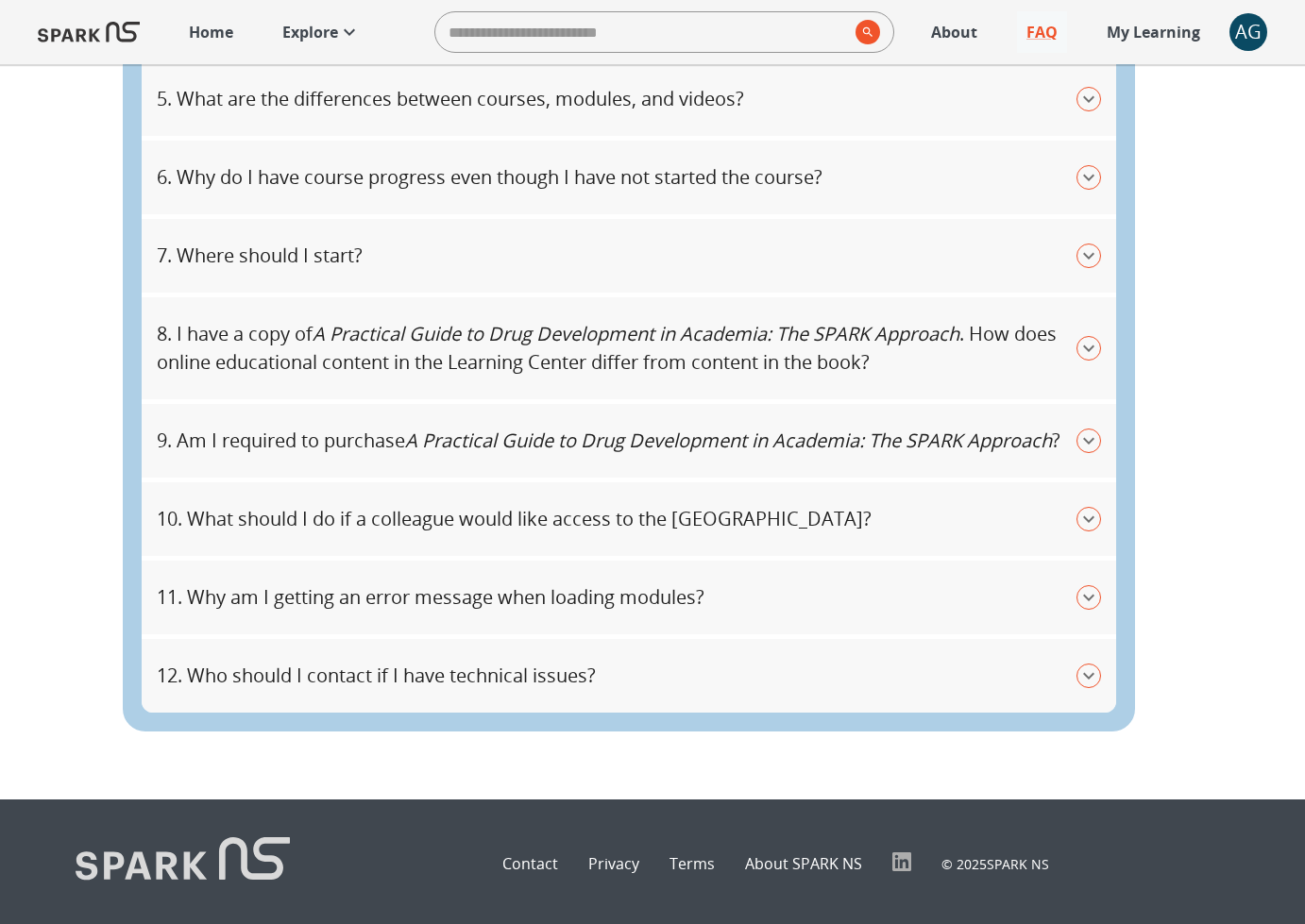 scroll, scrollTop: 0, scrollLeft: 0, axis: both 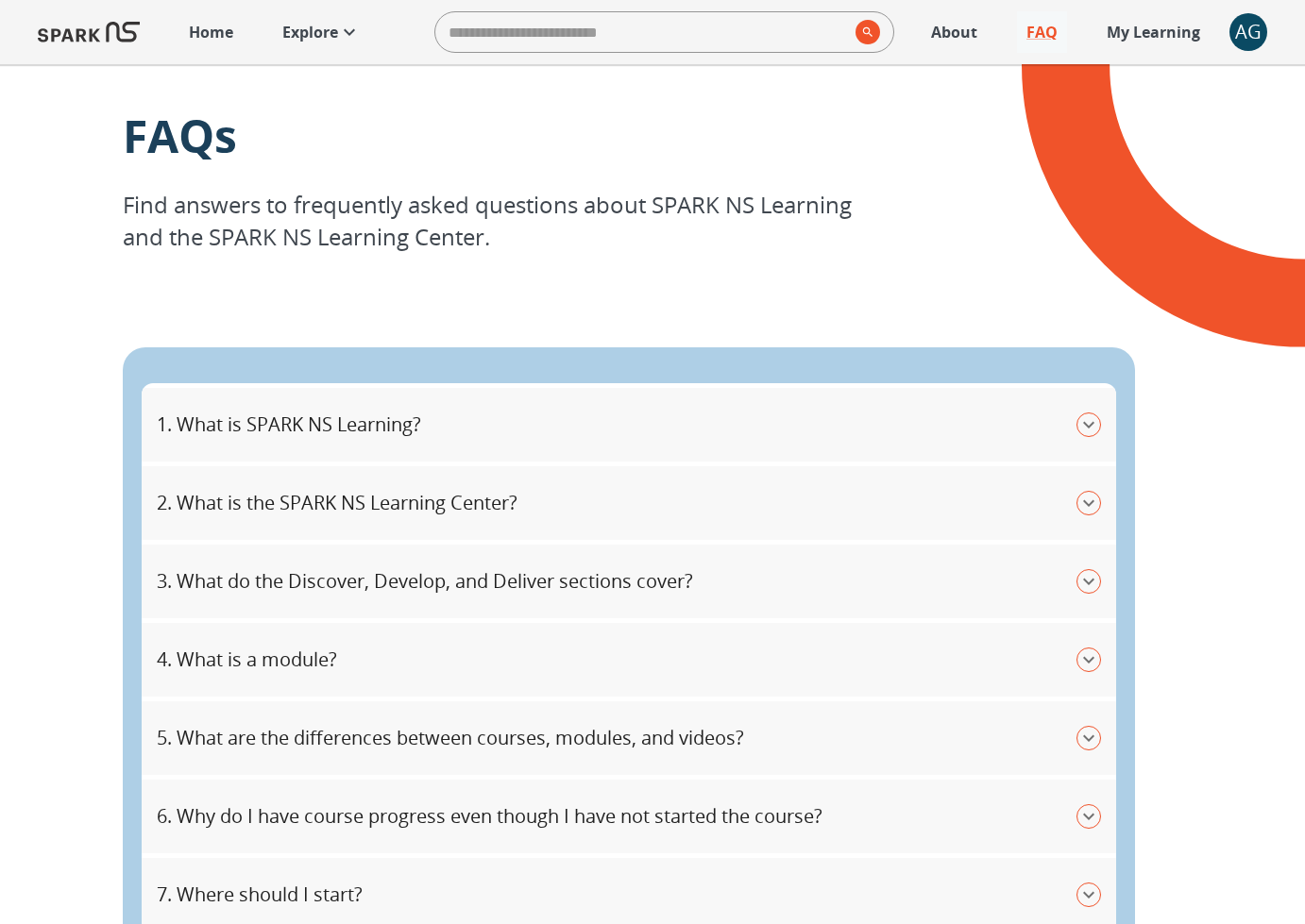 click on "Home" at bounding box center [211, 32] 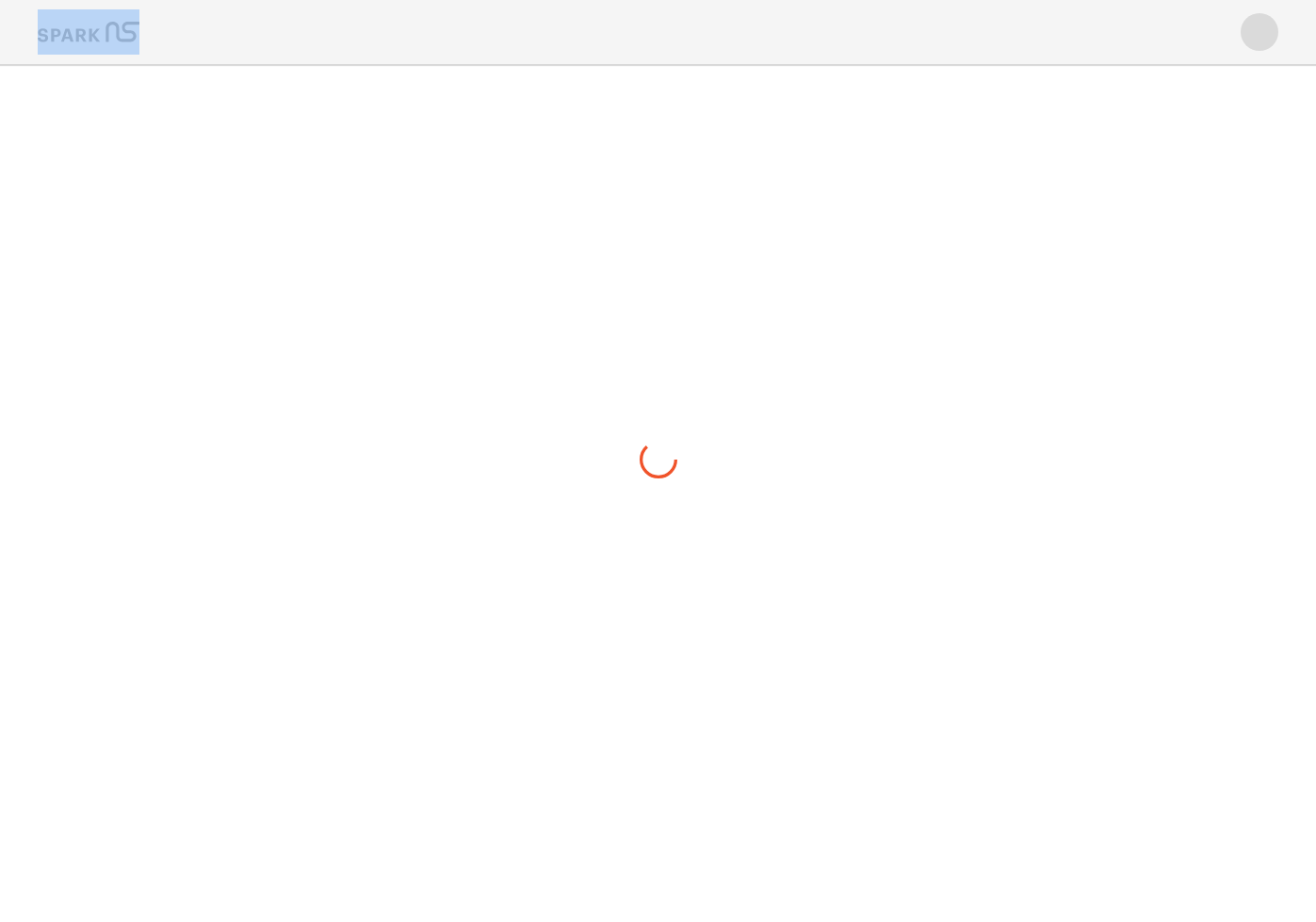 click at bounding box center [658, 32] 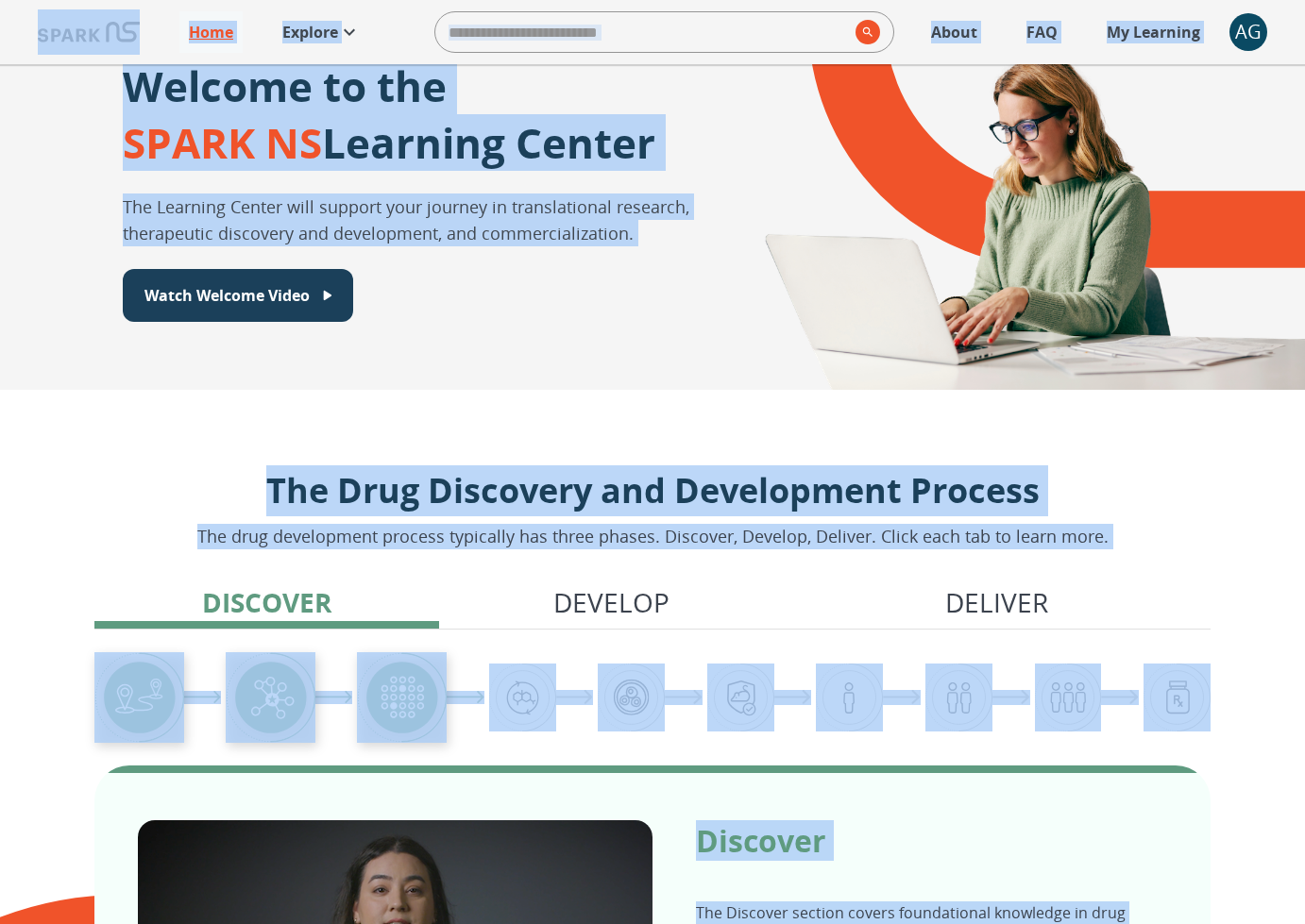 scroll, scrollTop: 79, scrollLeft: 0, axis: vertical 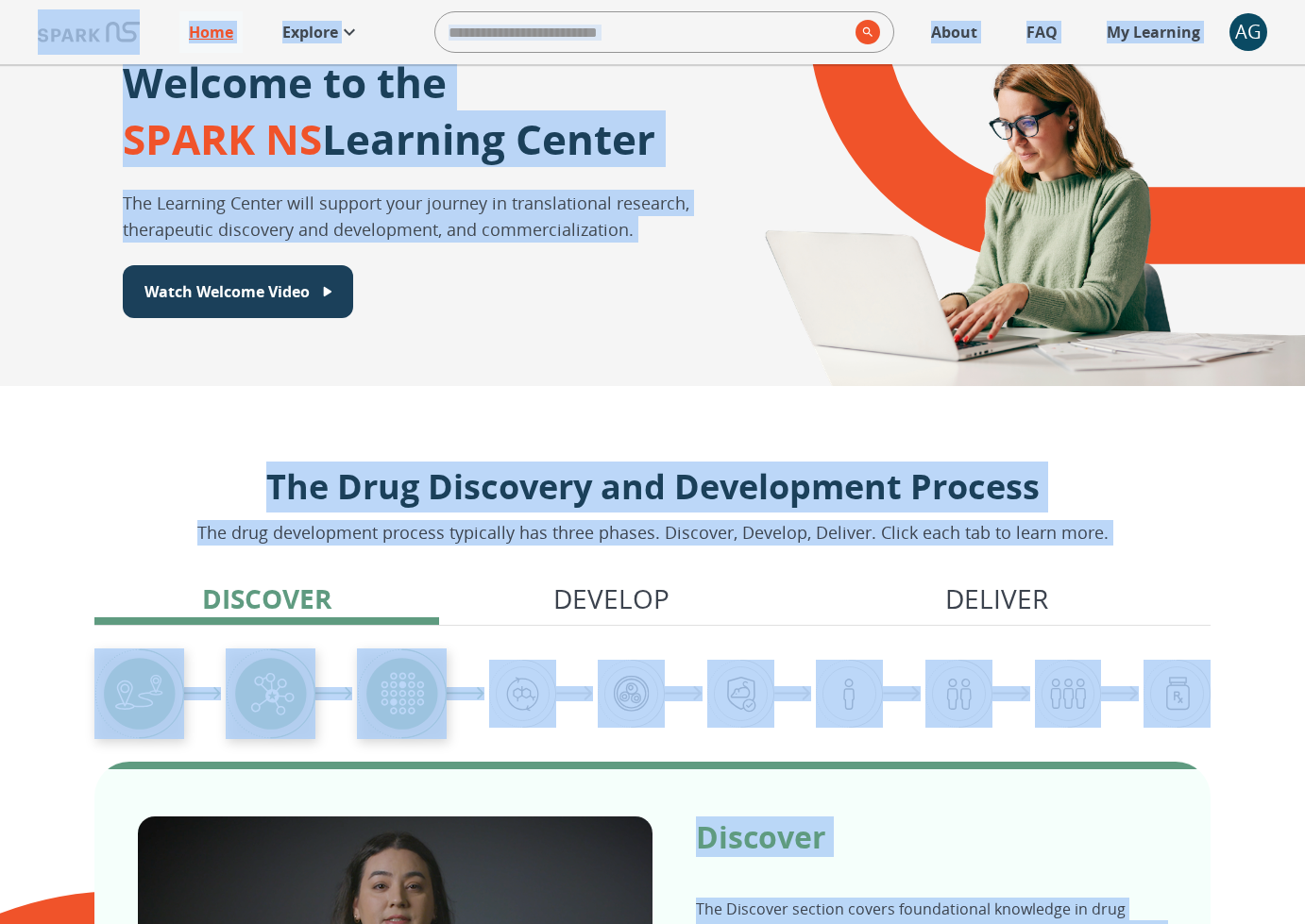 click on "The Drug Discovery and Development Process The drug development process typically has three phases. Discover, Develop, Deliver. Click each tab to learn more. Discover Develop Deliver Discover The Discover section covers foundational knowledge in drug discovery and
development, from identifying unmet medical need and understanding the disease to defining essential
product characteristics, therapeutic discovery, and optimization. You will also find information
supporting strategic planning, the basics of the market, and technology transfer as well as regulatory
and intellectual property considerations. Watch Video" at bounding box center [652, 835] 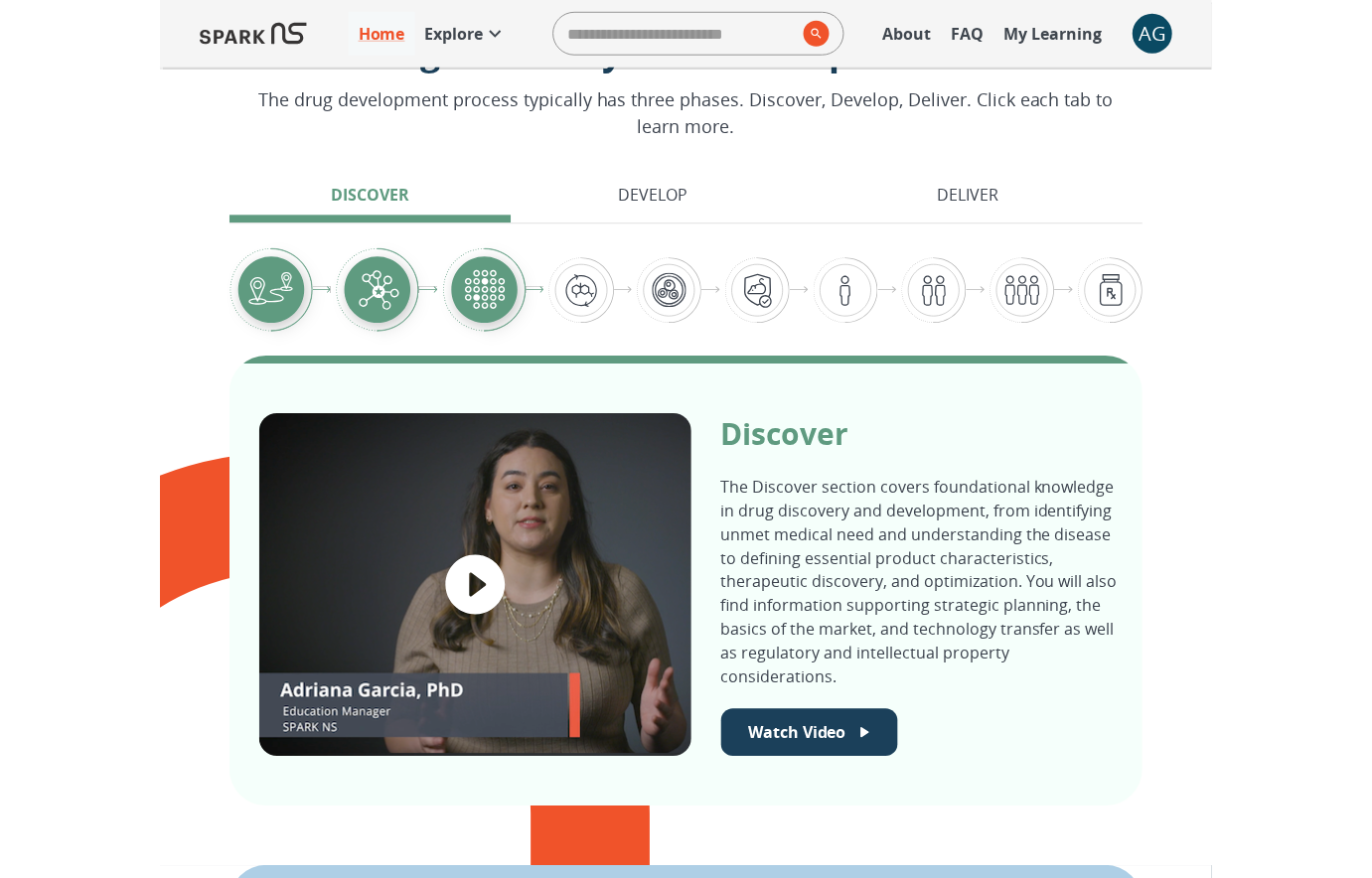 scroll, scrollTop: 0, scrollLeft: 0, axis: both 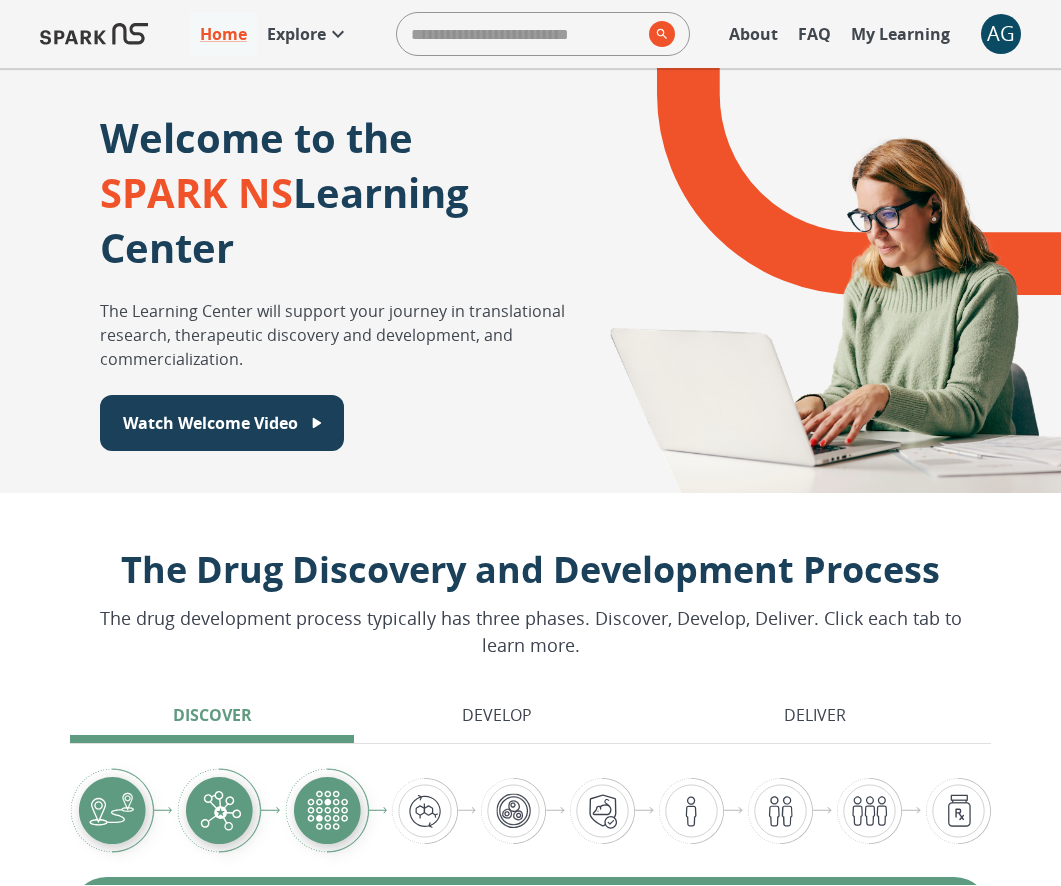 click on "AG" at bounding box center [1001, 34] 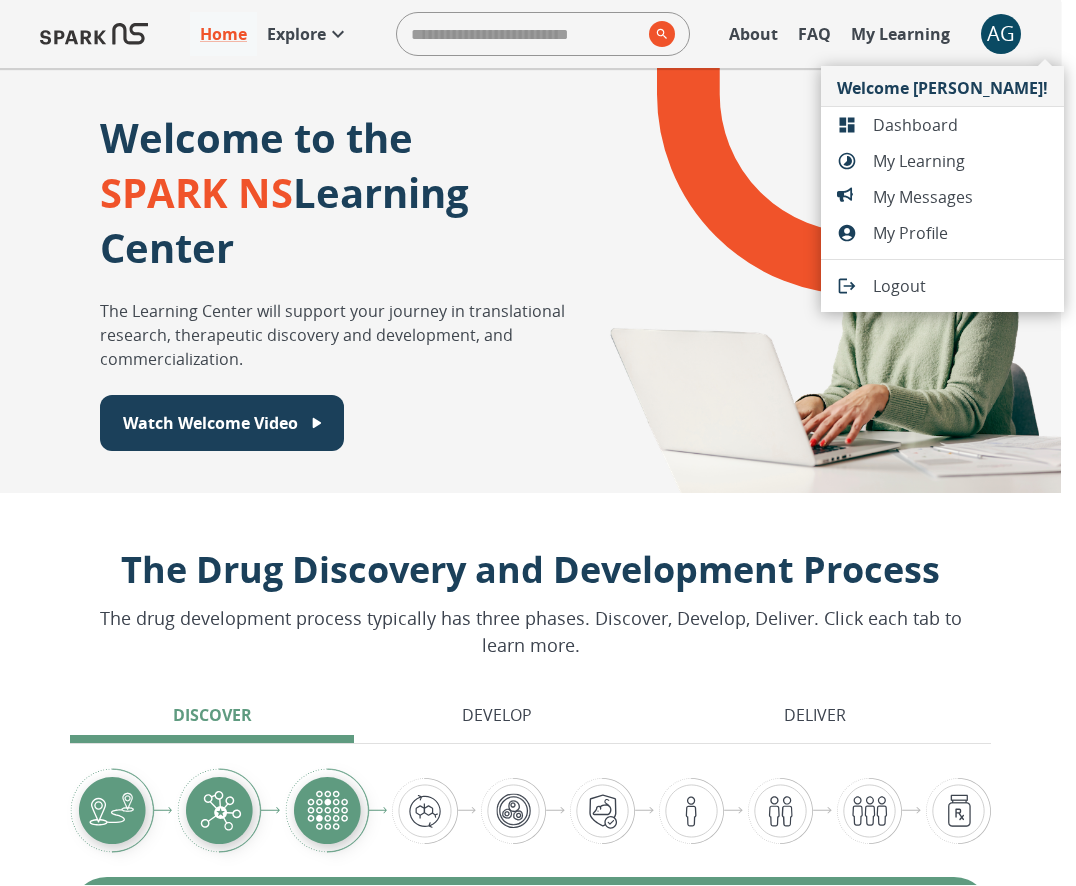 click at bounding box center [538, 443] 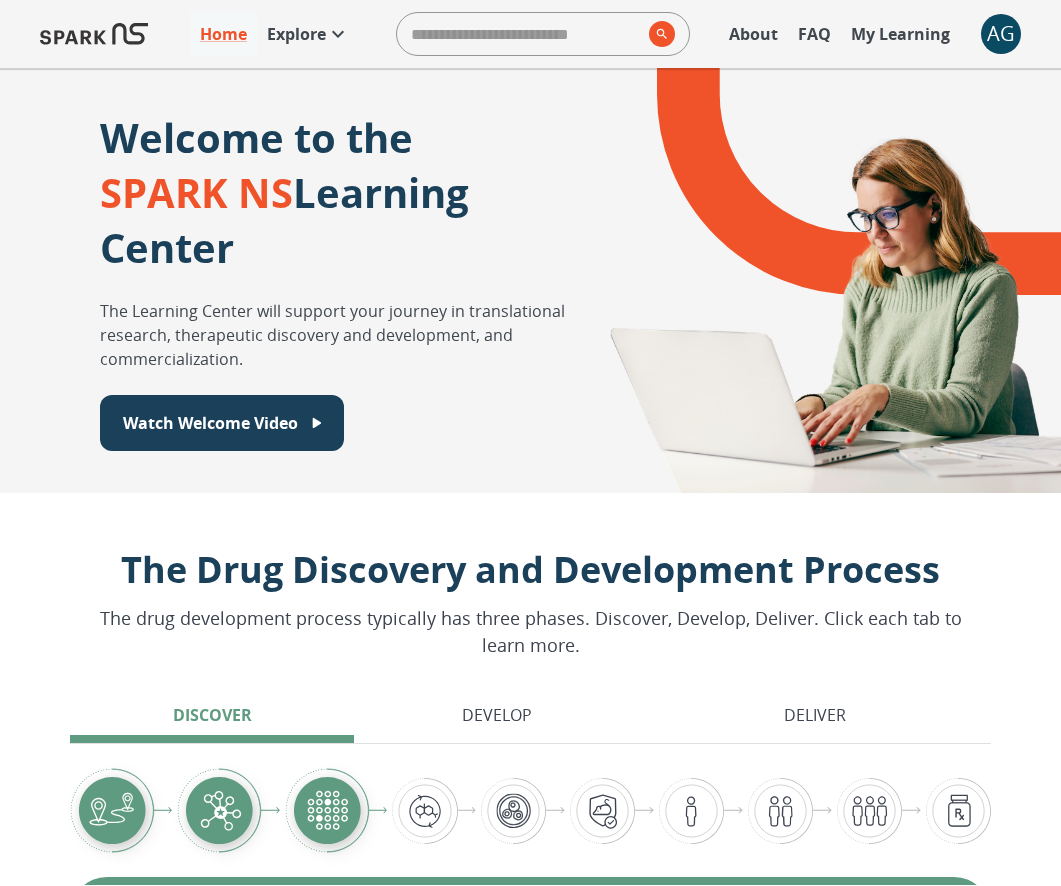 click on "Explore" at bounding box center (296, 34) 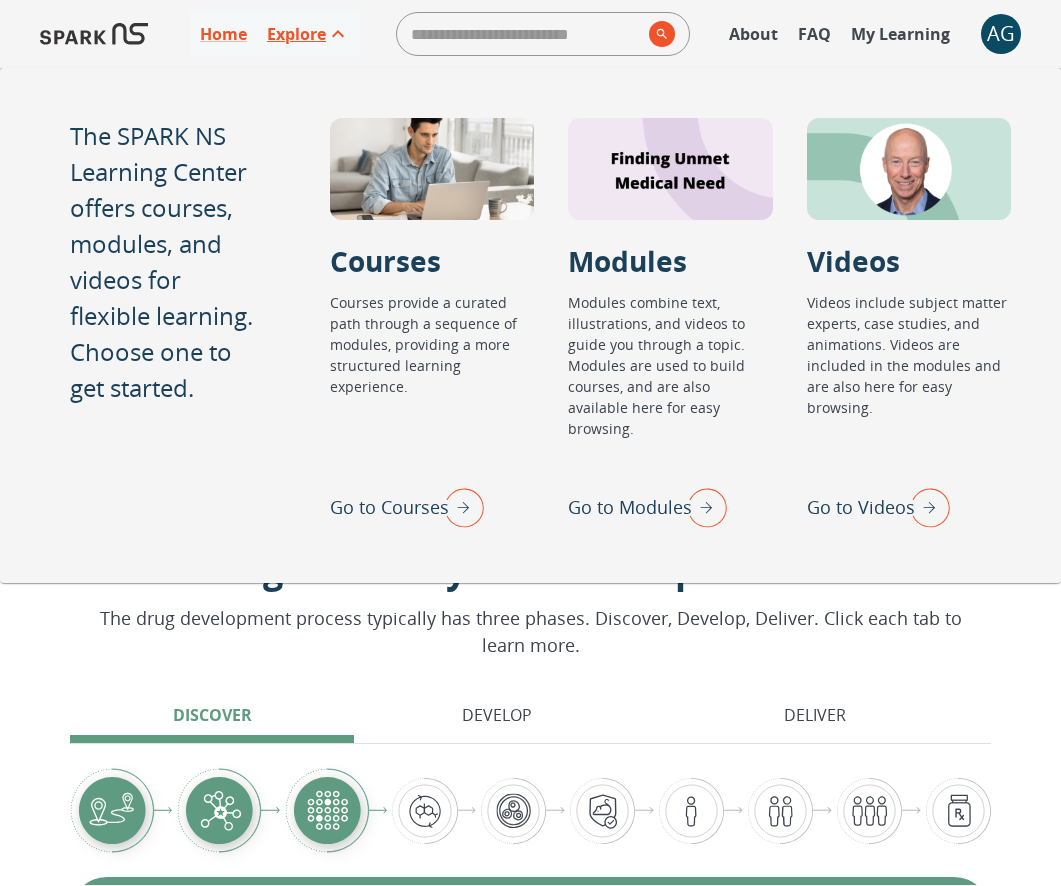 click on "Explore" at bounding box center [296, 34] 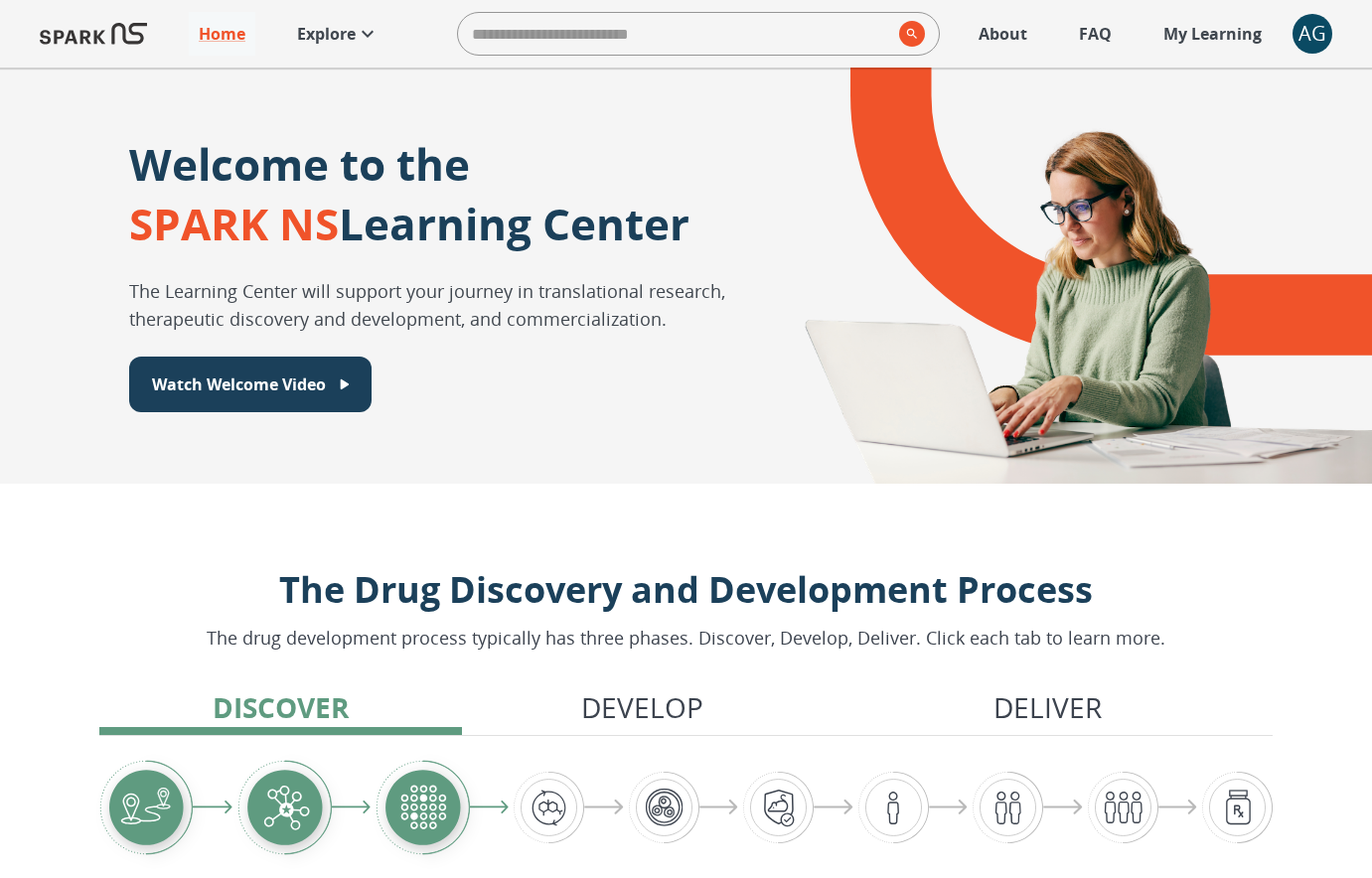 scroll, scrollTop: 0, scrollLeft: 0, axis: both 